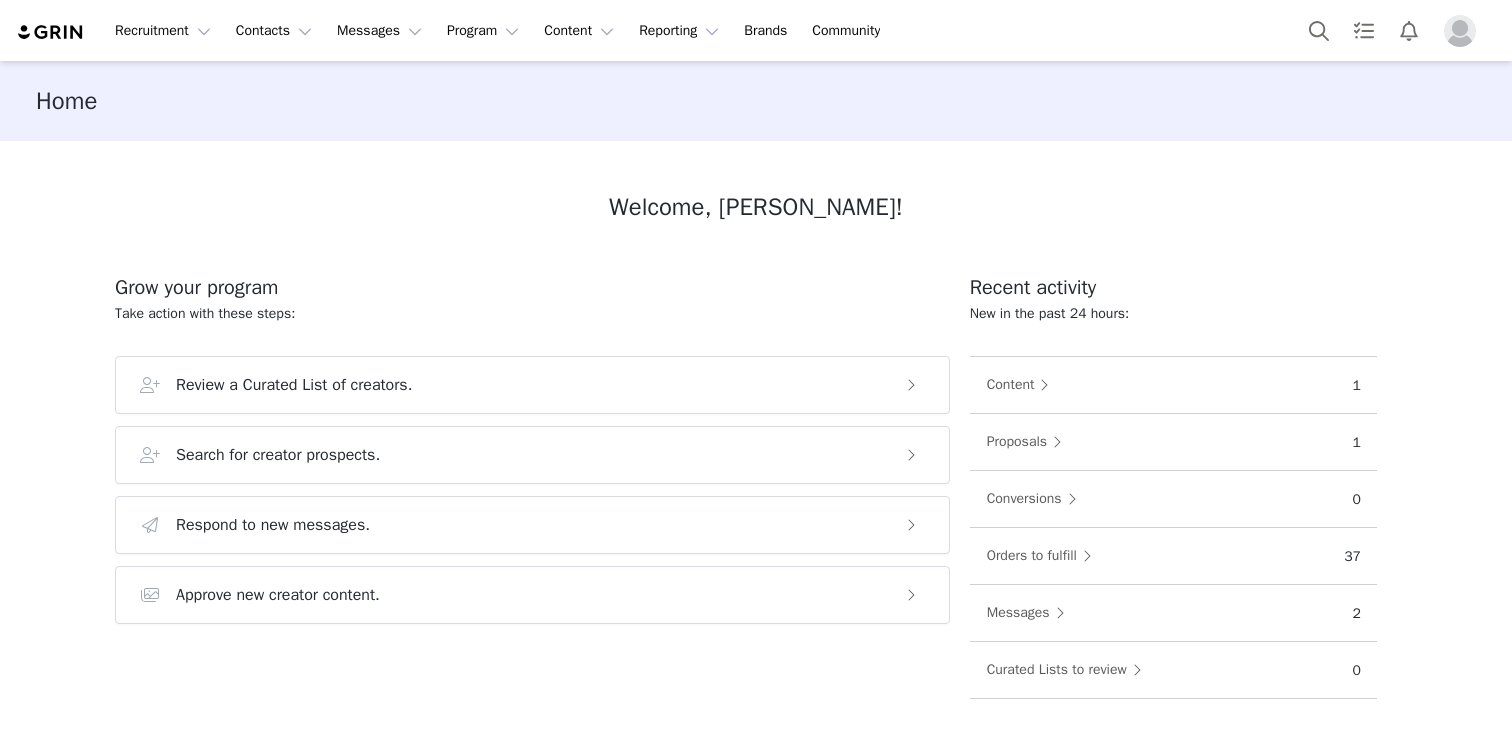 scroll, scrollTop: 0, scrollLeft: 0, axis: both 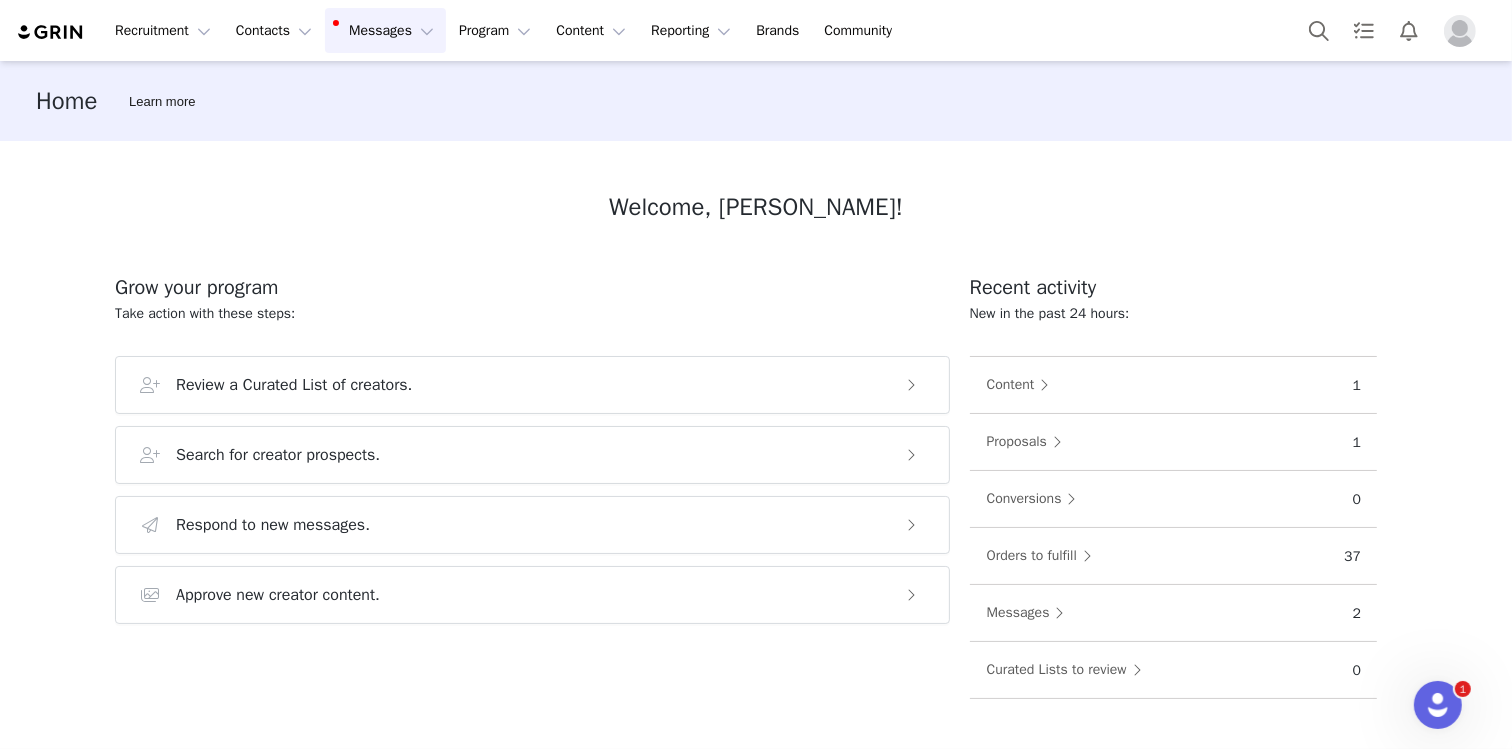 click on "Messages Messages" at bounding box center (385, 30) 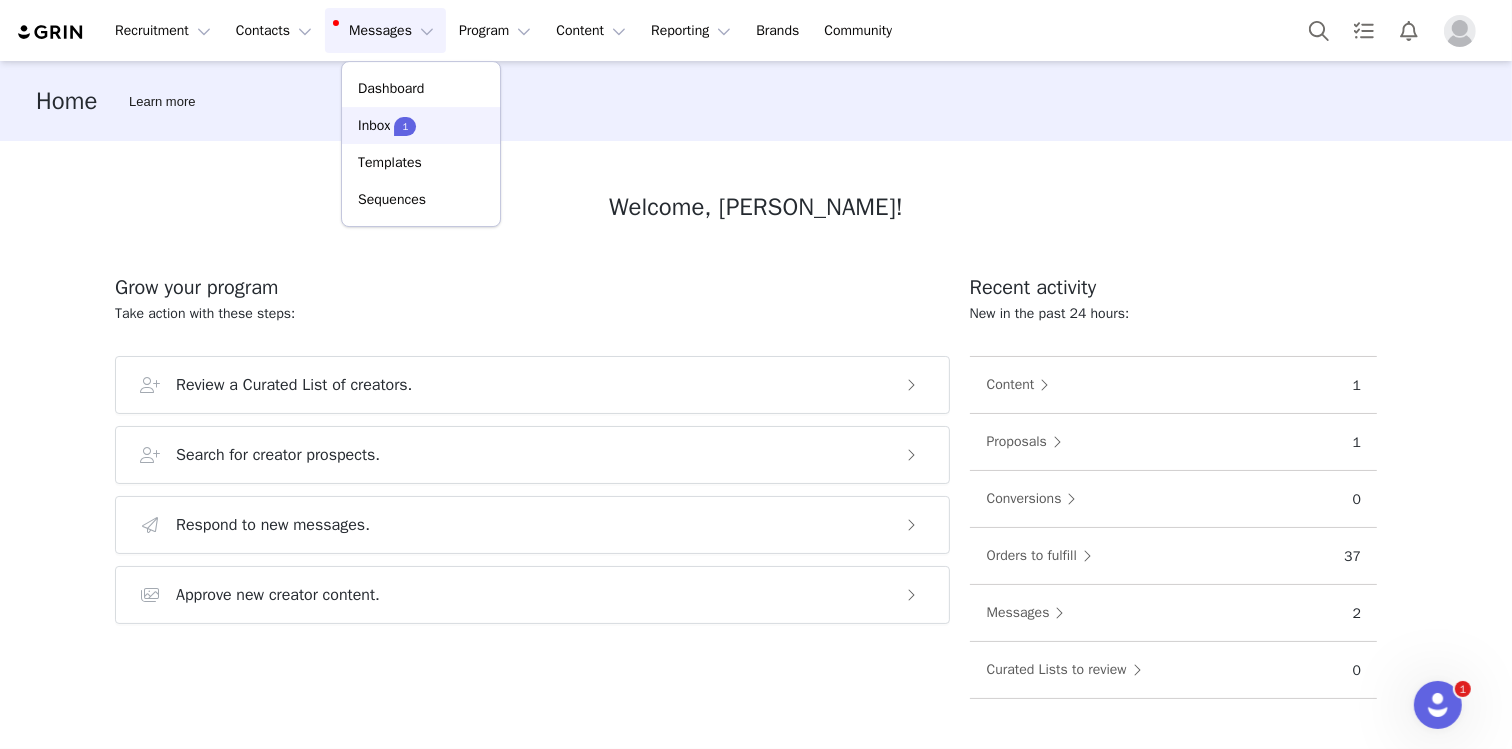 click on "Inbox 1" at bounding box center (387, 125) 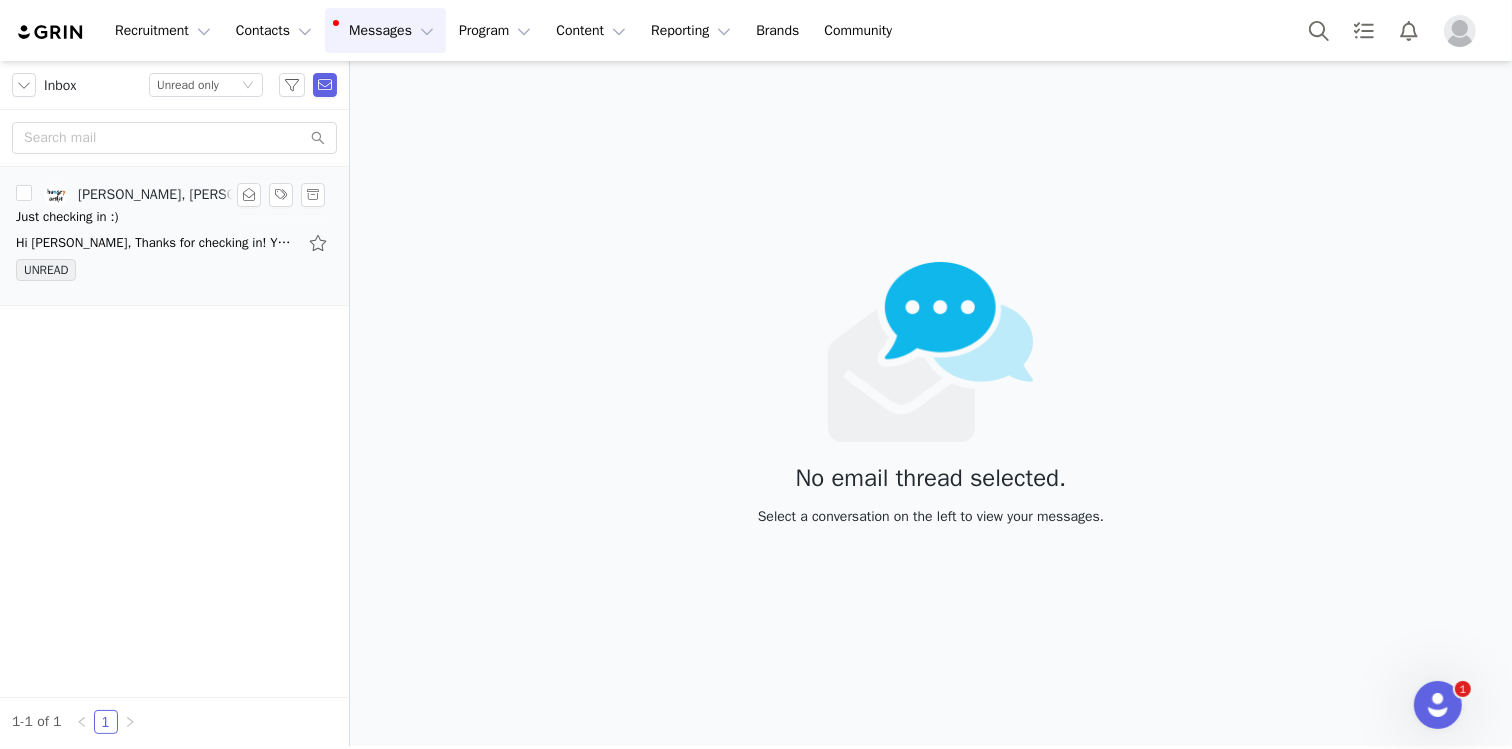 click on "Hi Giselle, Thanks for checking in! Yes, I'm confirming I've received the Paperlike Screen Protector and Pencil Tips. I actually just returned from traveling and saw the package today! I will" at bounding box center (156, 243) 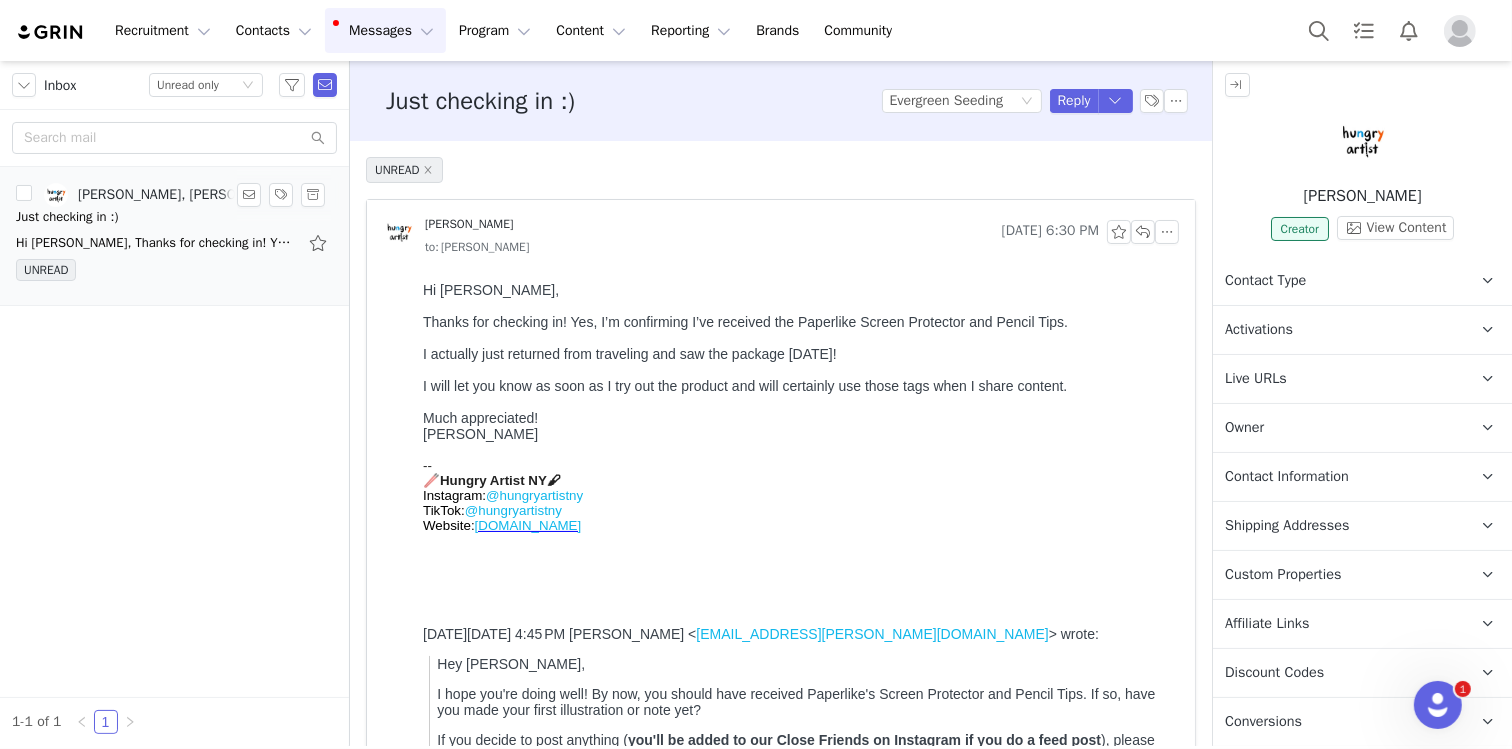 scroll, scrollTop: 0, scrollLeft: 0, axis: both 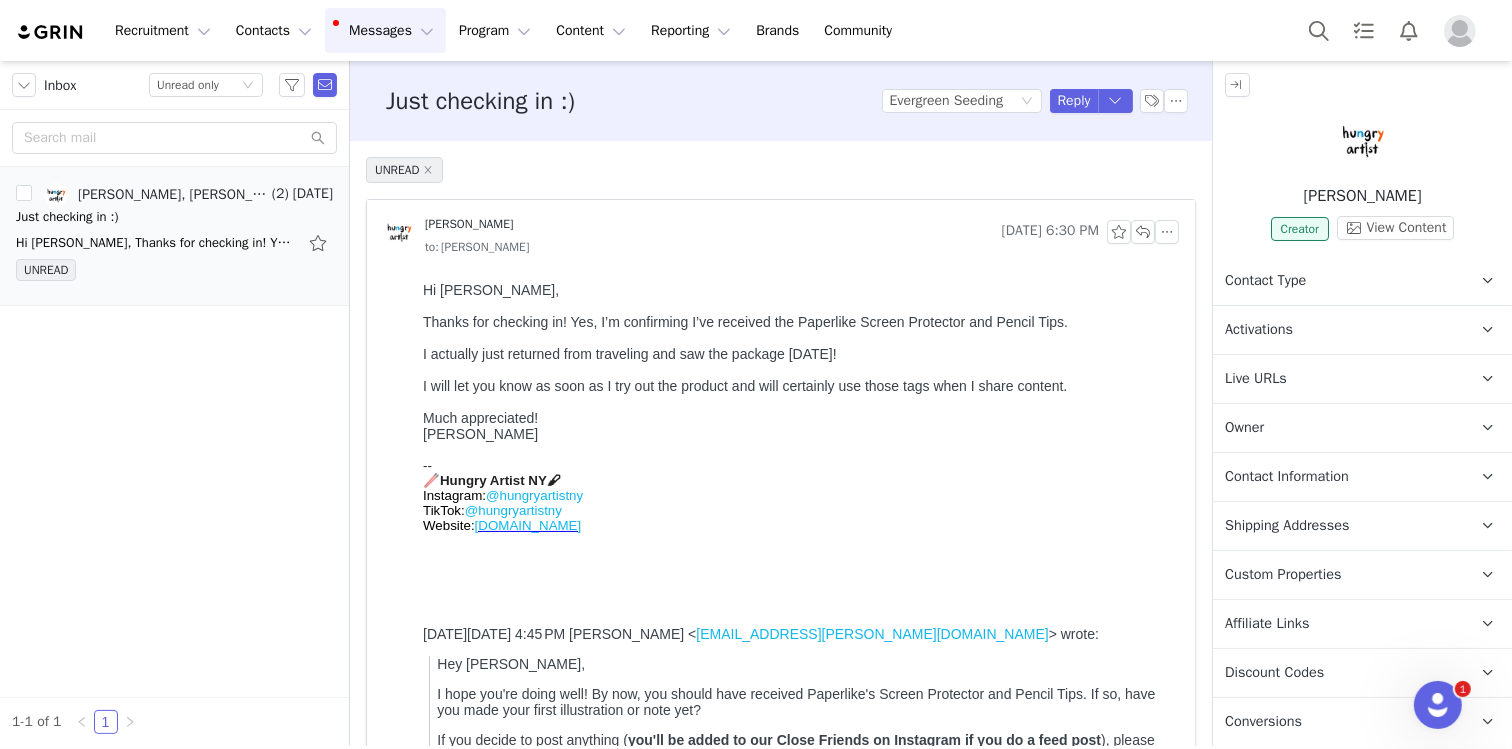 click at bounding box center [796, 369] 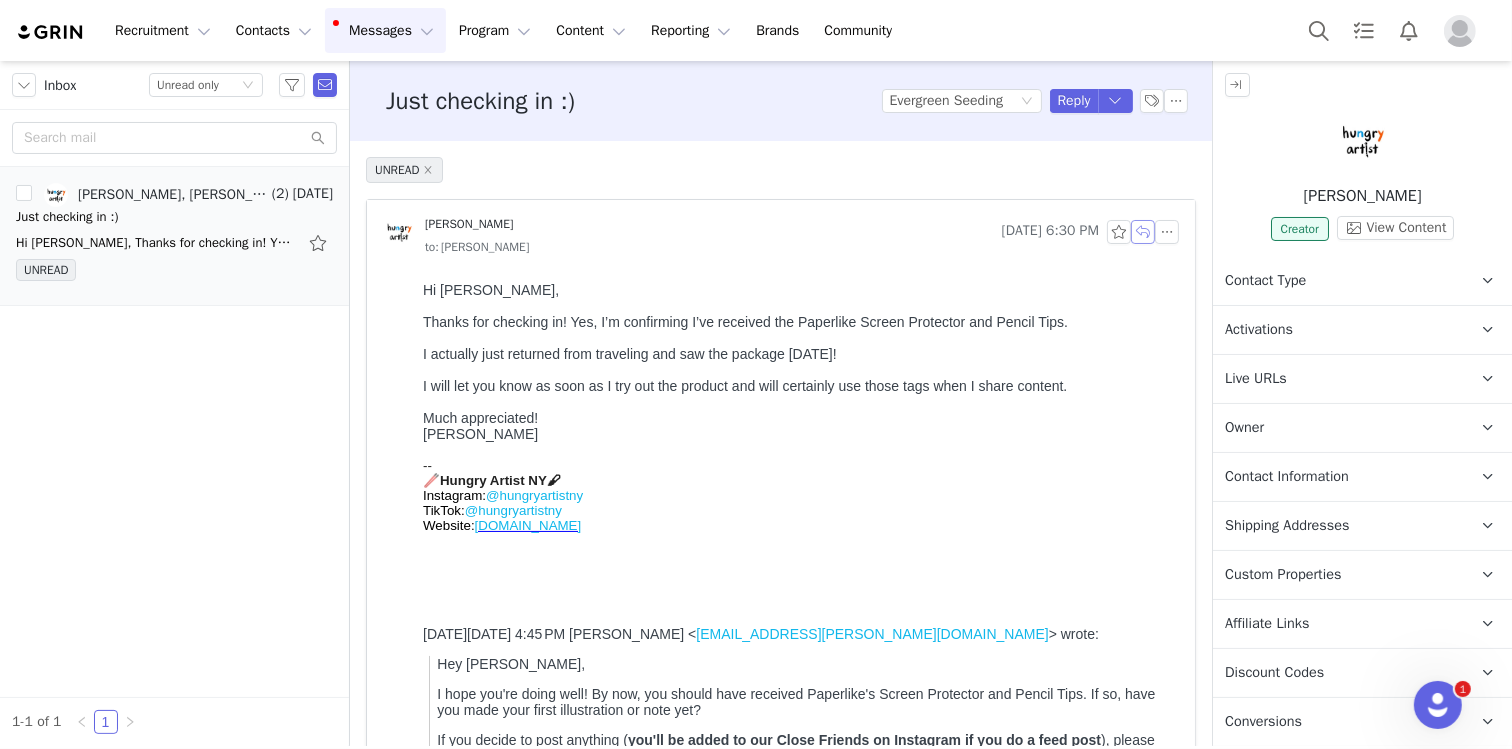 click at bounding box center [1143, 232] 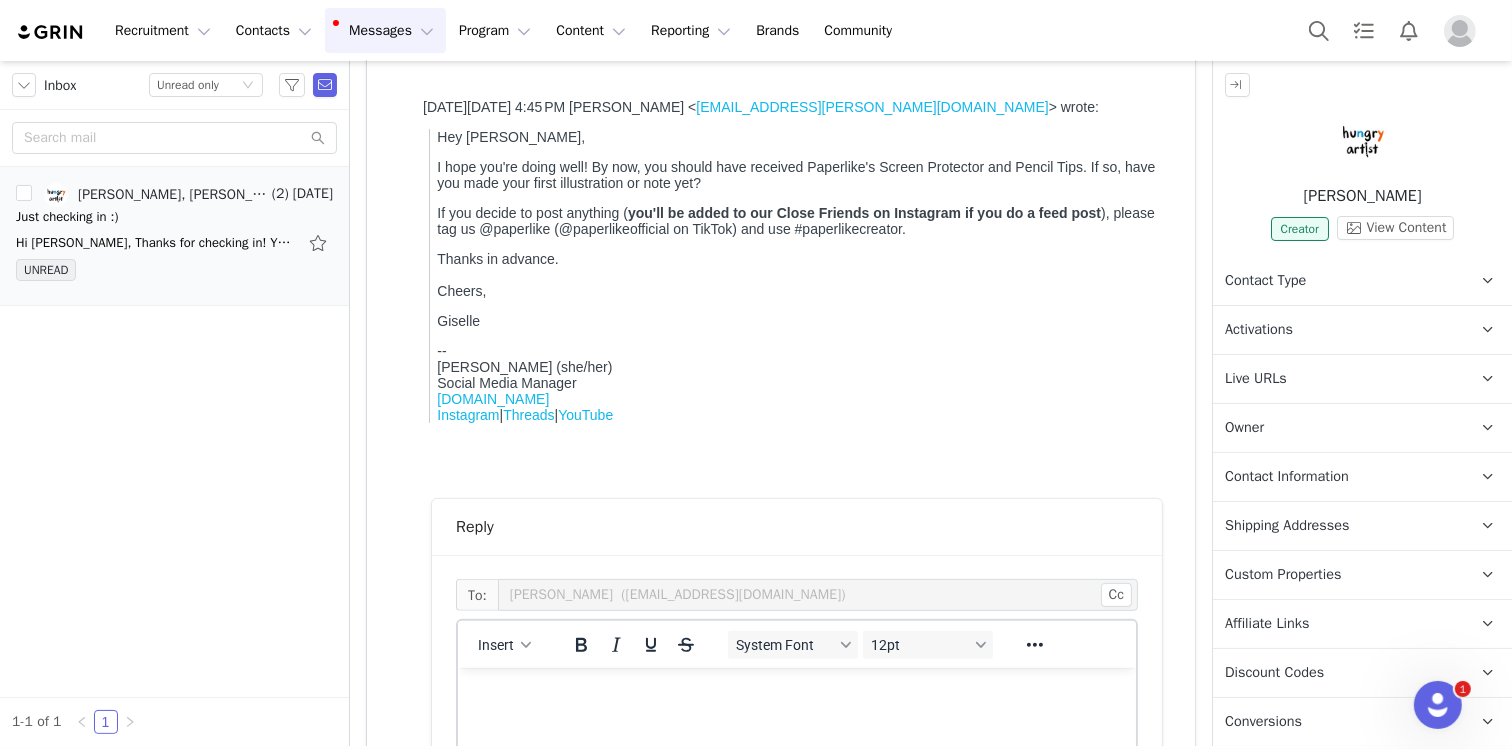 scroll, scrollTop: 953, scrollLeft: 0, axis: vertical 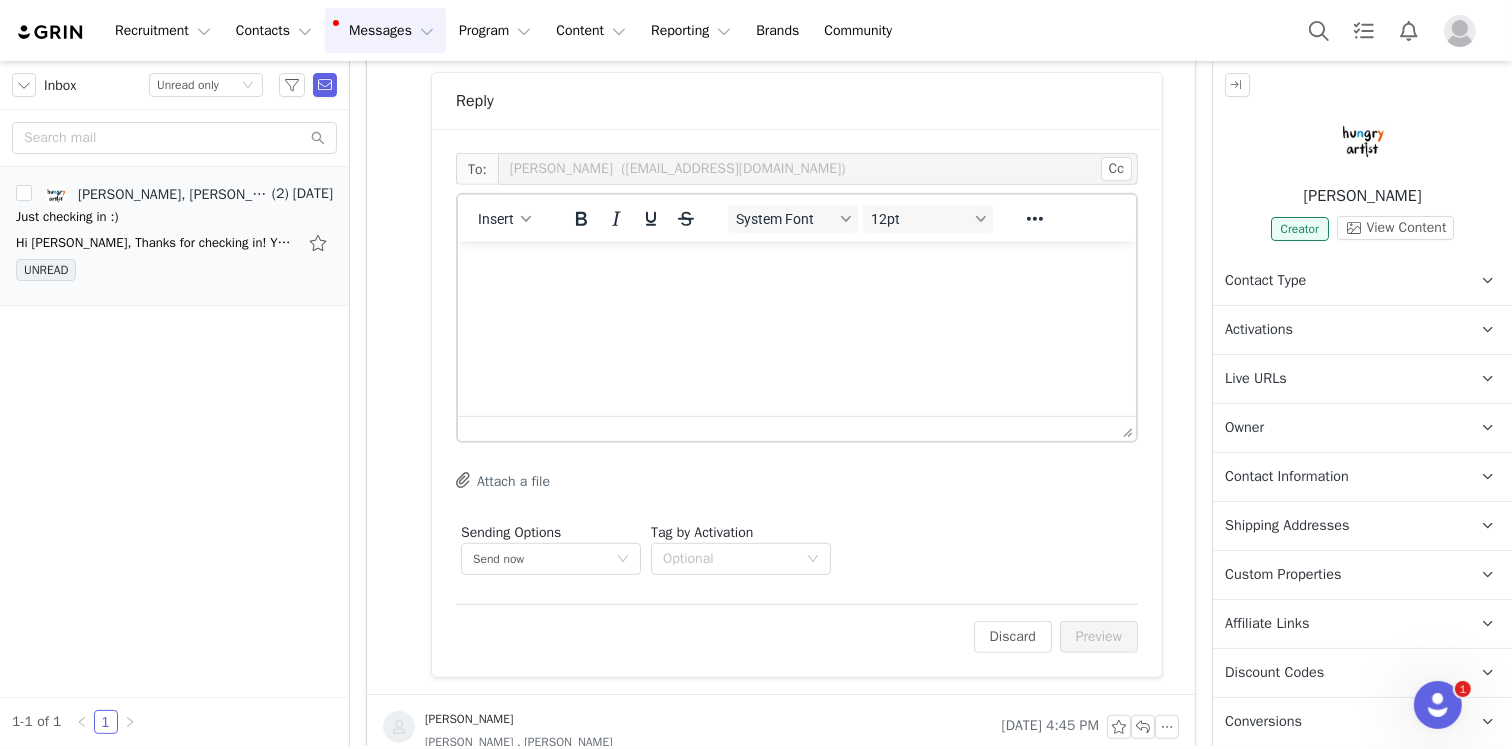 click at bounding box center [796, 268] 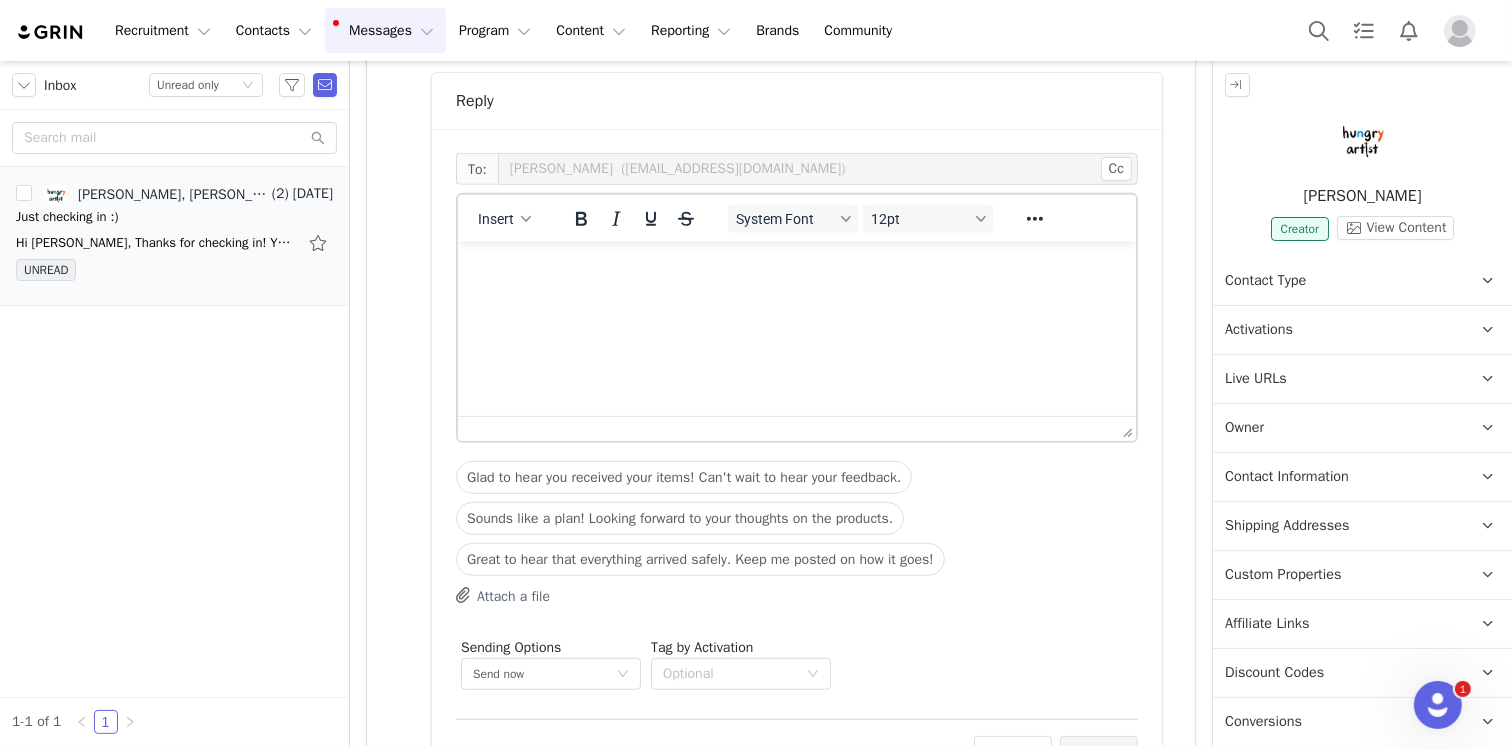 type 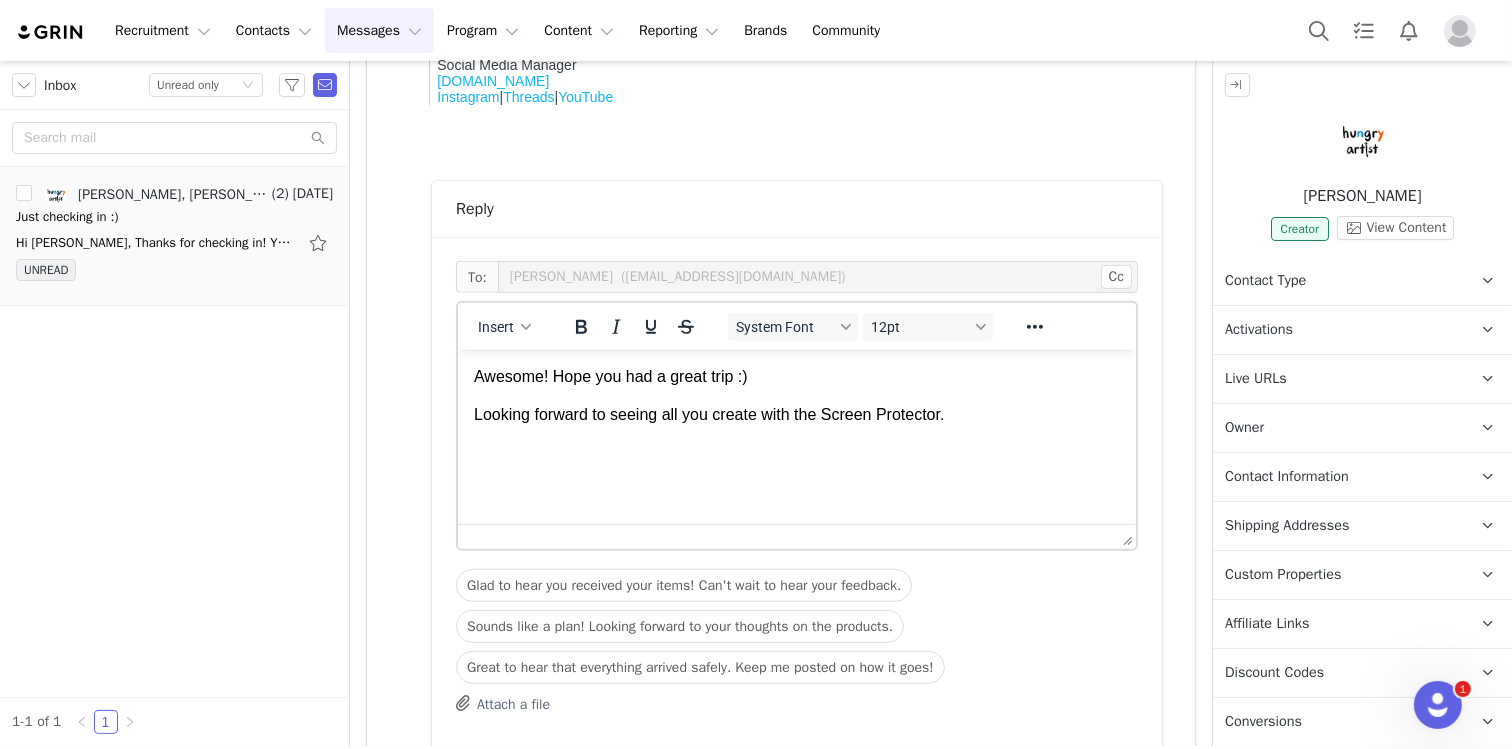 scroll, scrollTop: 858, scrollLeft: 0, axis: vertical 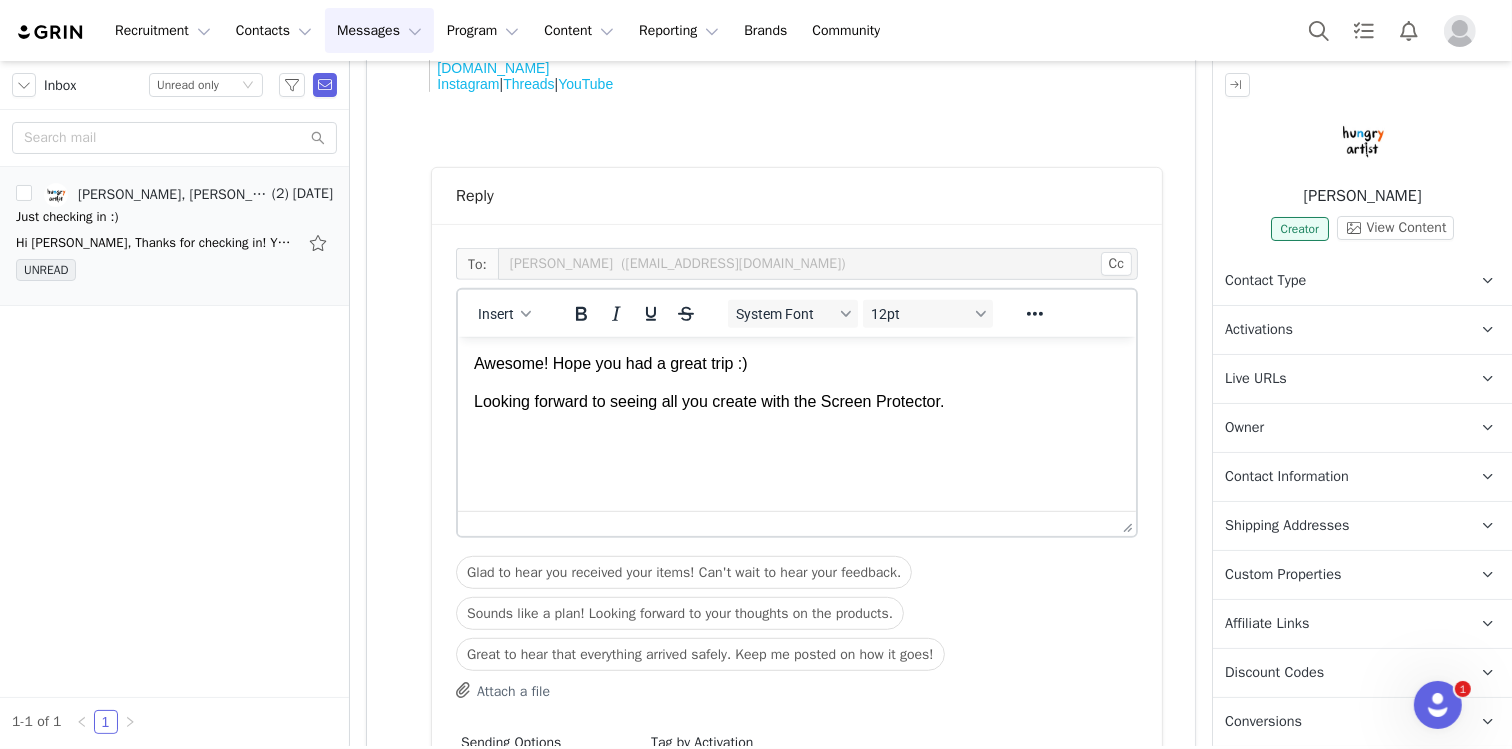 click on "Awesome! Hope you had a great trip :)  Looking forward to seeing all you create with the Screen Protector." at bounding box center [796, 382] 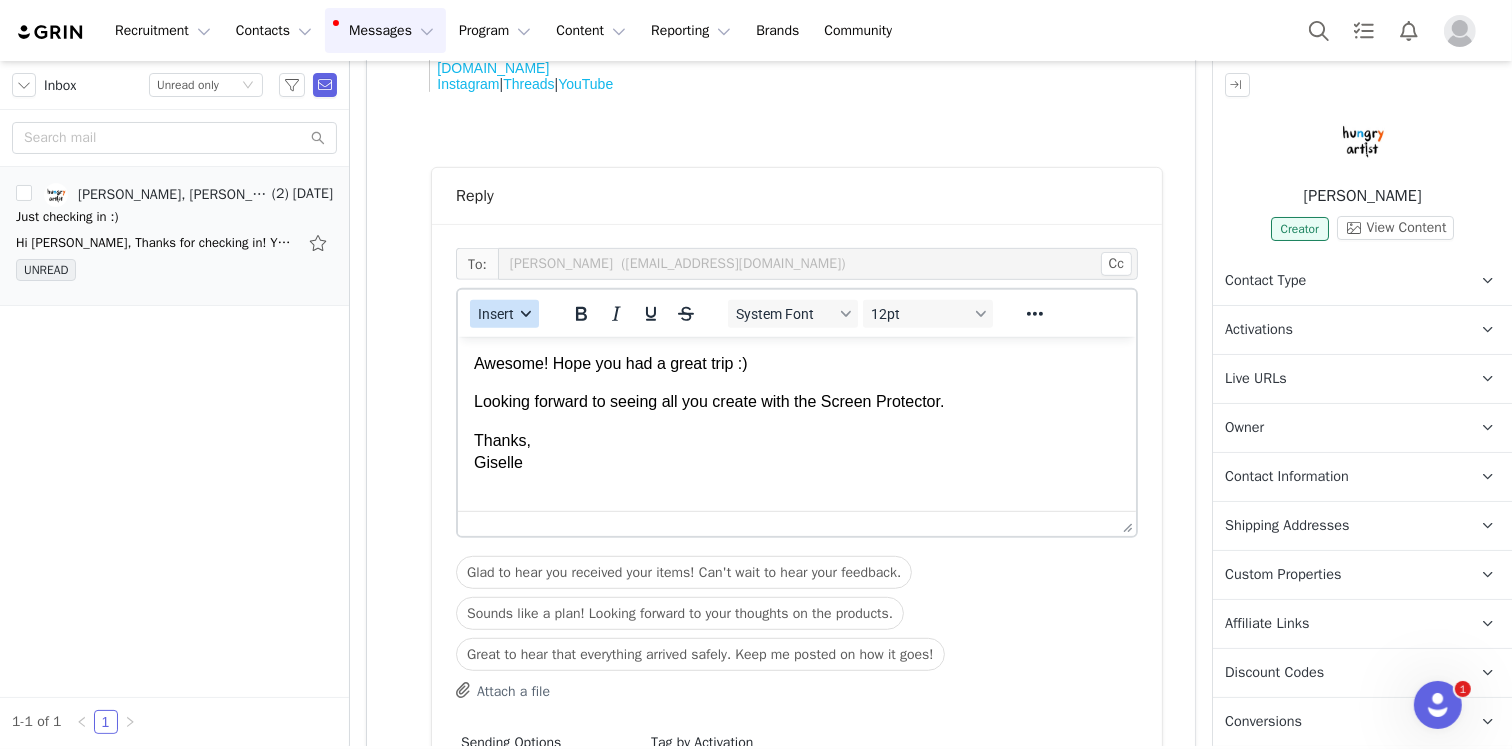 click on "Insert" at bounding box center (504, 314) 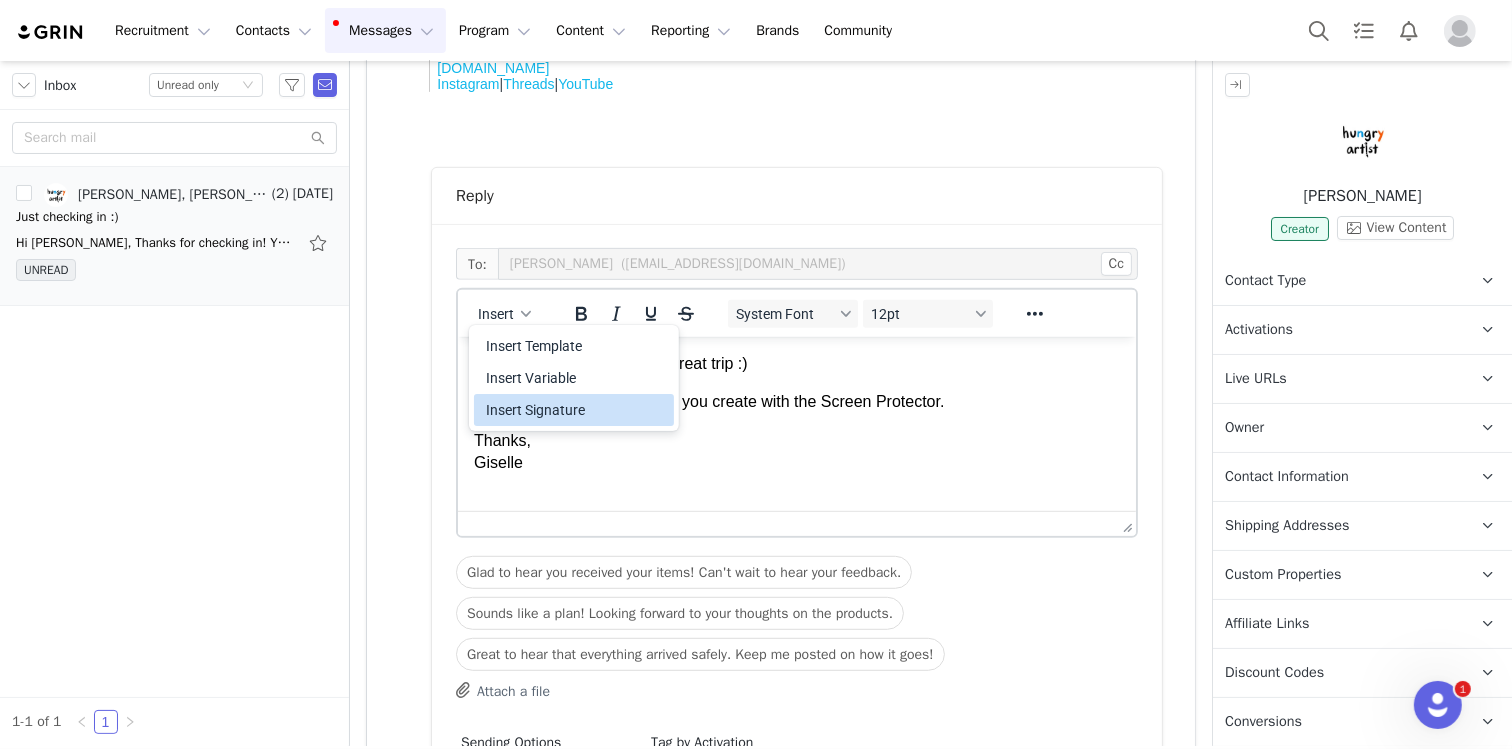 click on "Insert Signature" at bounding box center [576, 410] 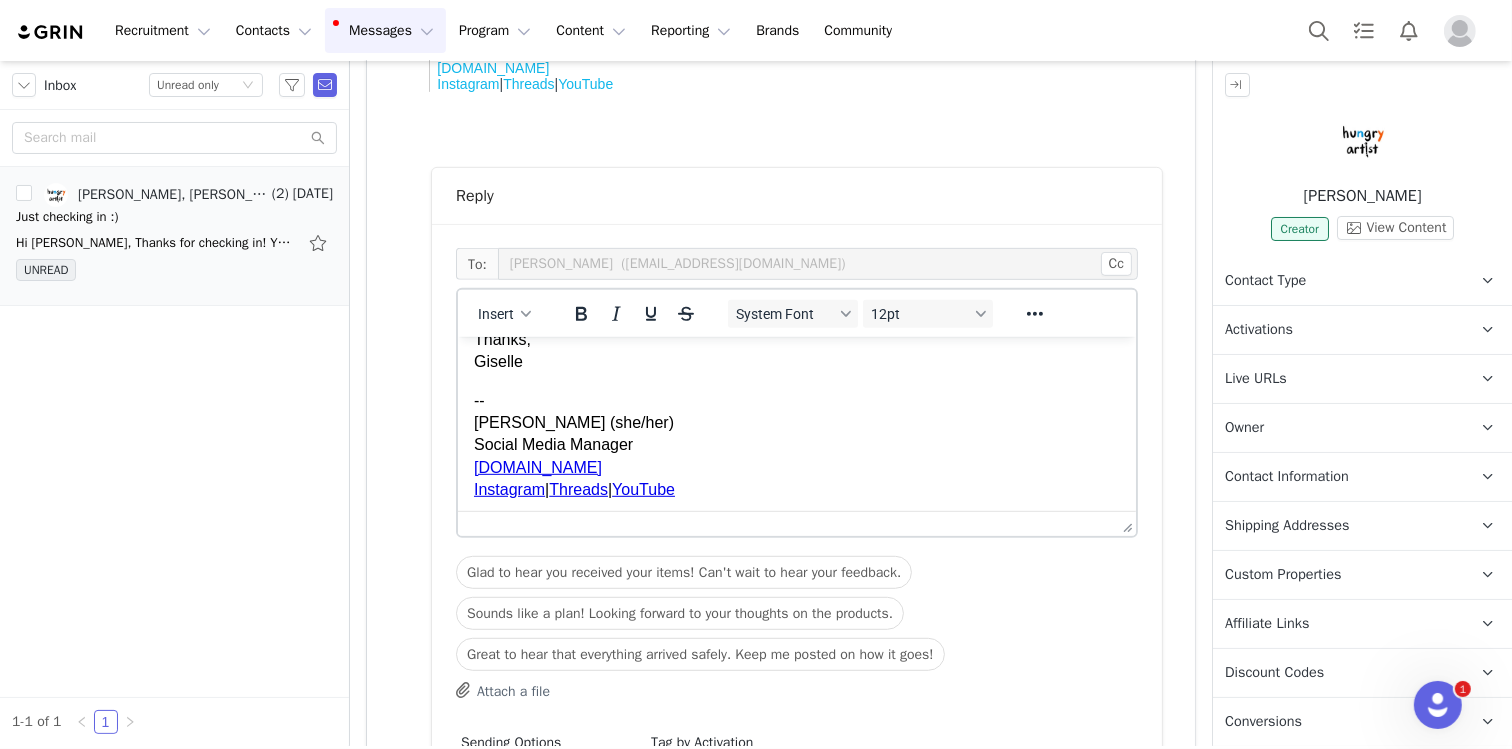 scroll, scrollTop: 107, scrollLeft: 0, axis: vertical 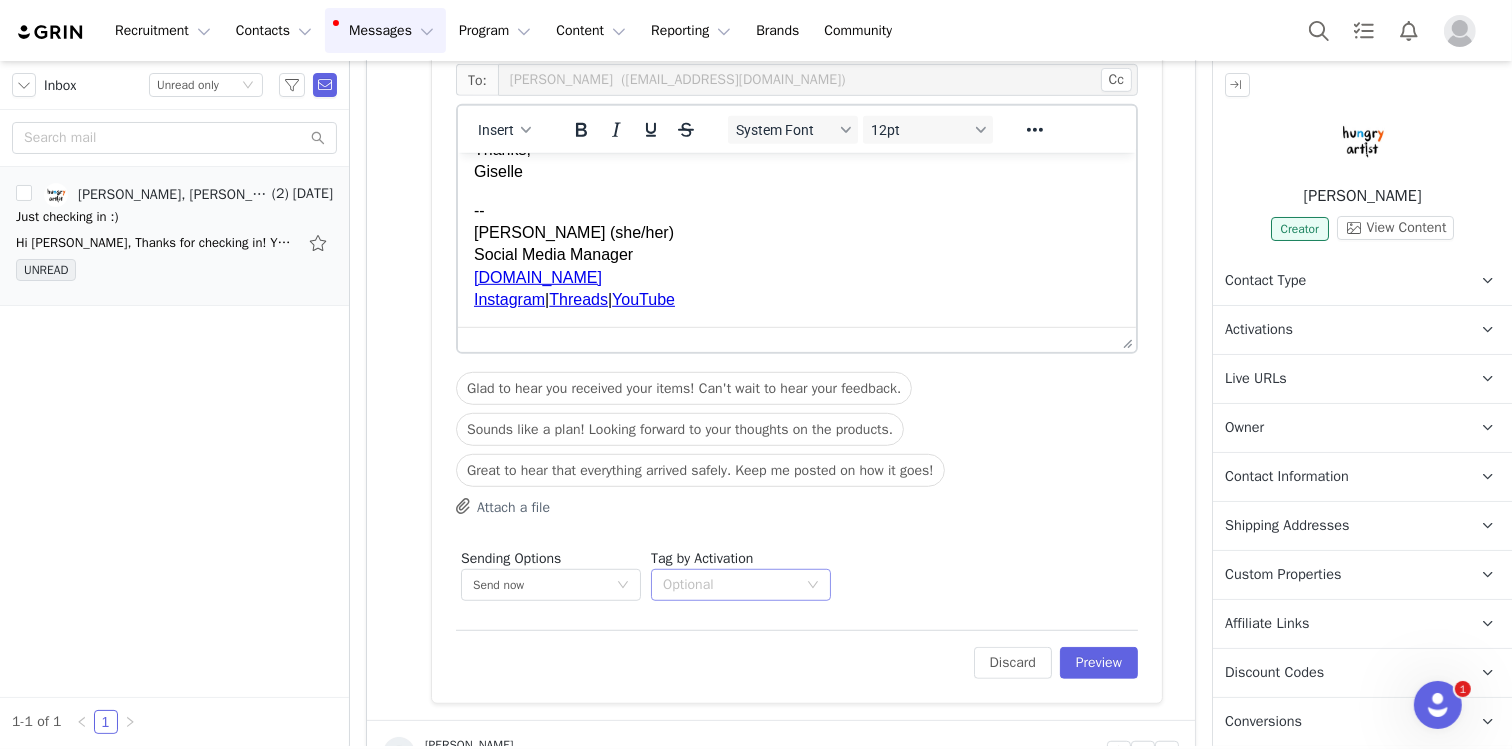 click on "Optional" at bounding box center [730, 585] 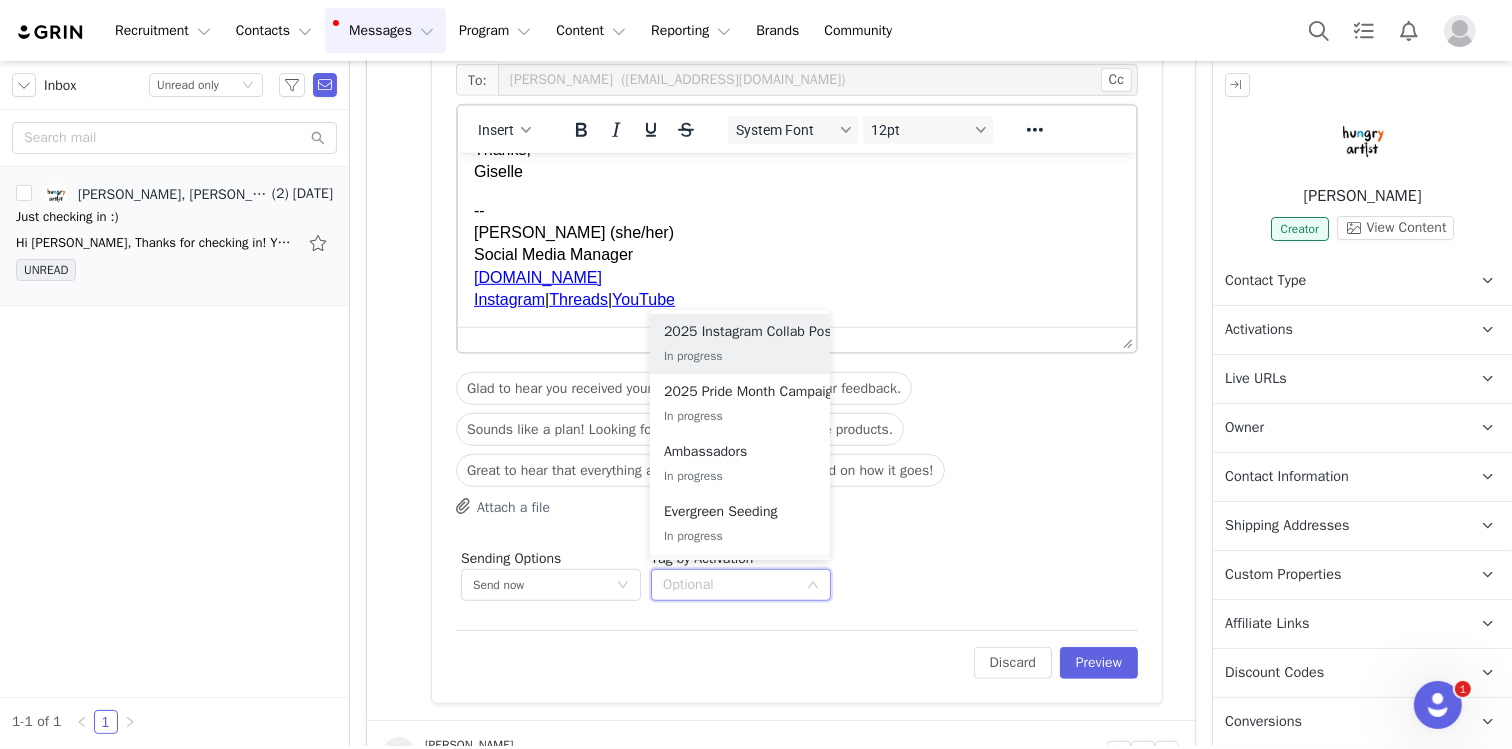 scroll, scrollTop: 53, scrollLeft: 0, axis: vertical 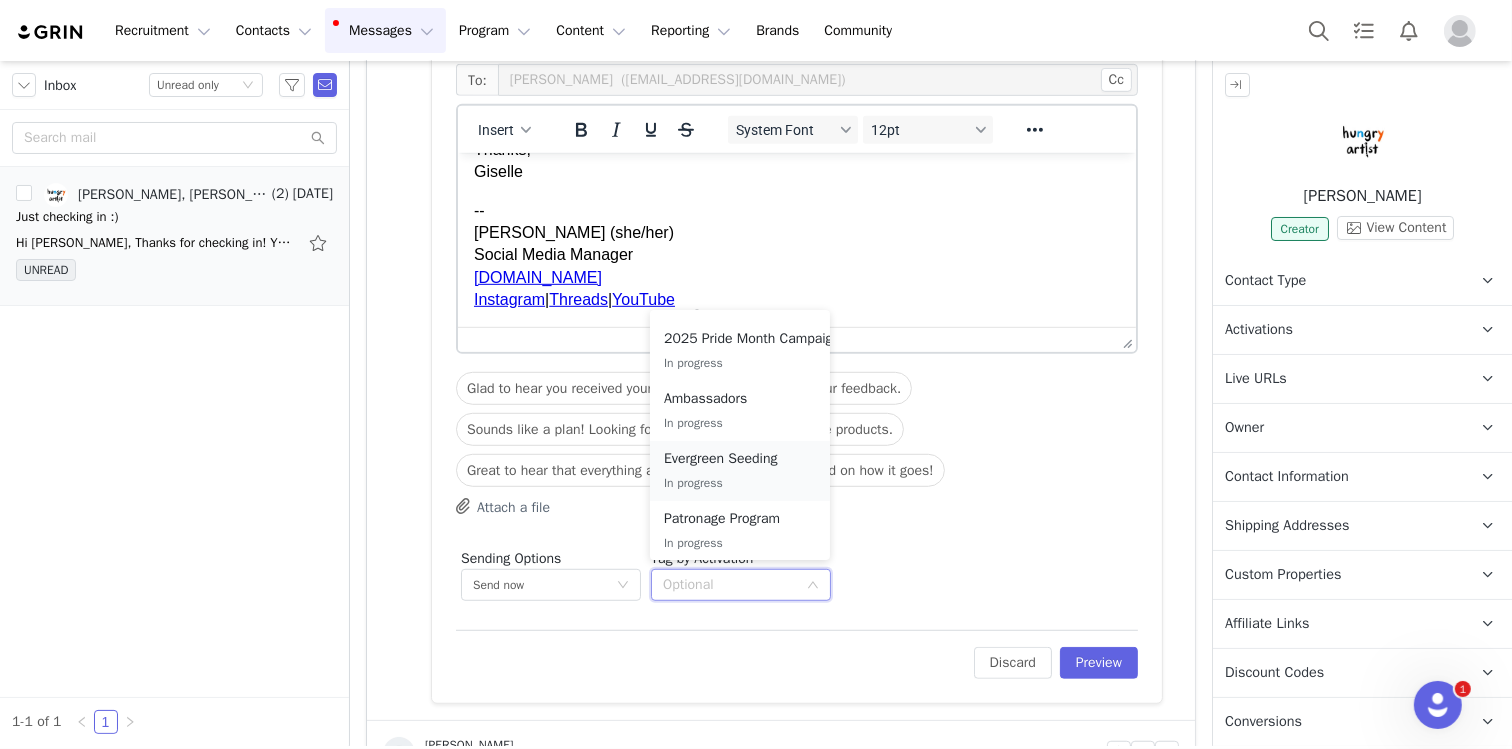 click on "In progress" at bounding box center [740, 483] 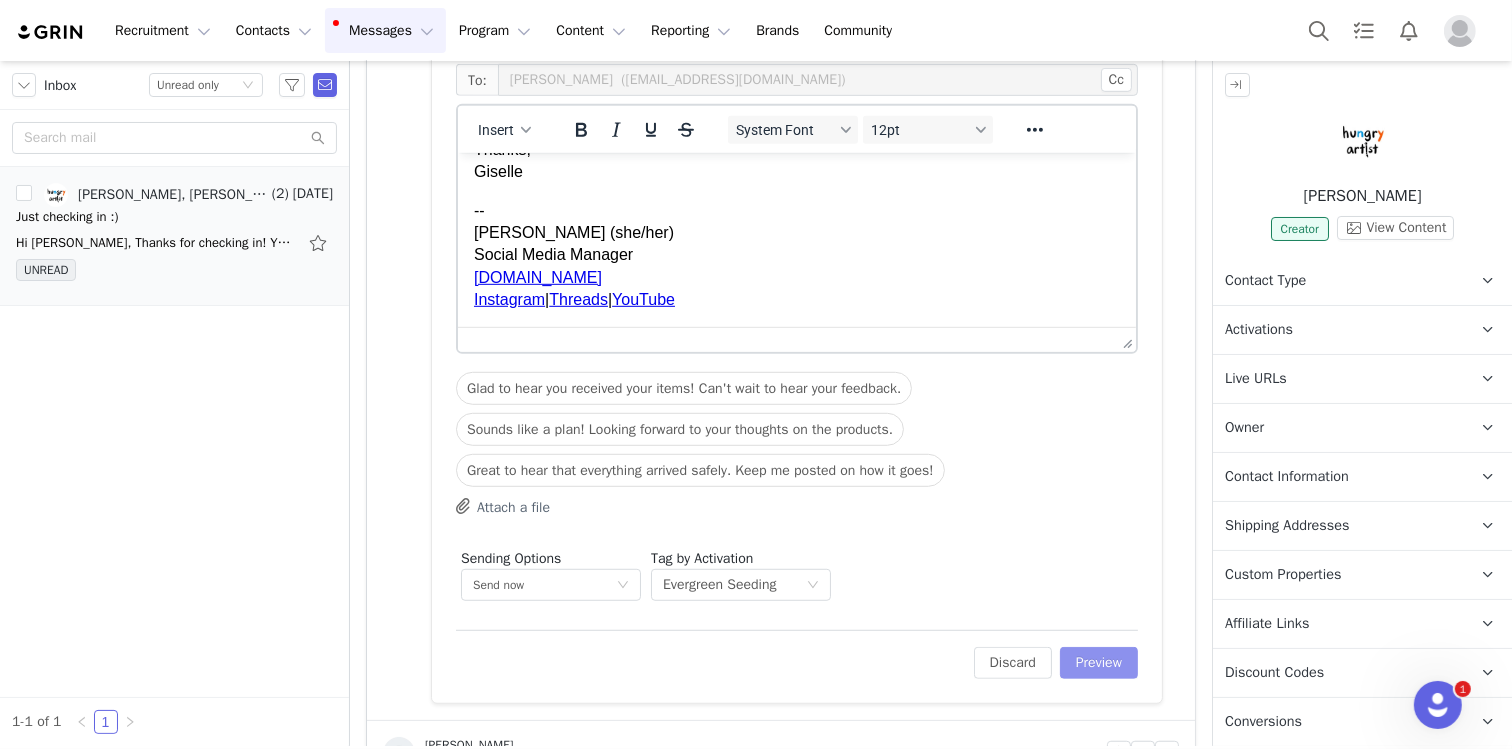 click on "Preview" at bounding box center [1099, 663] 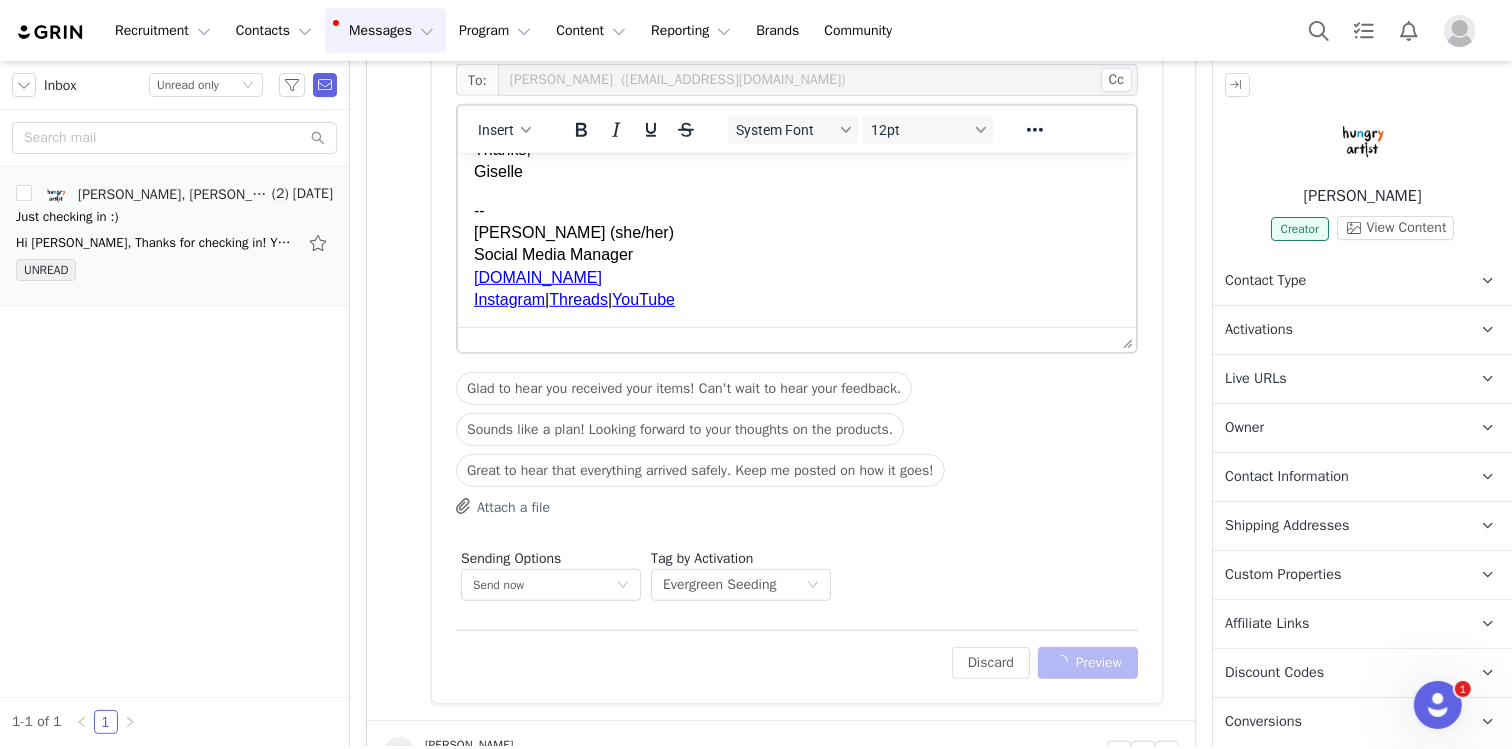 scroll, scrollTop: 1001, scrollLeft: 0, axis: vertical 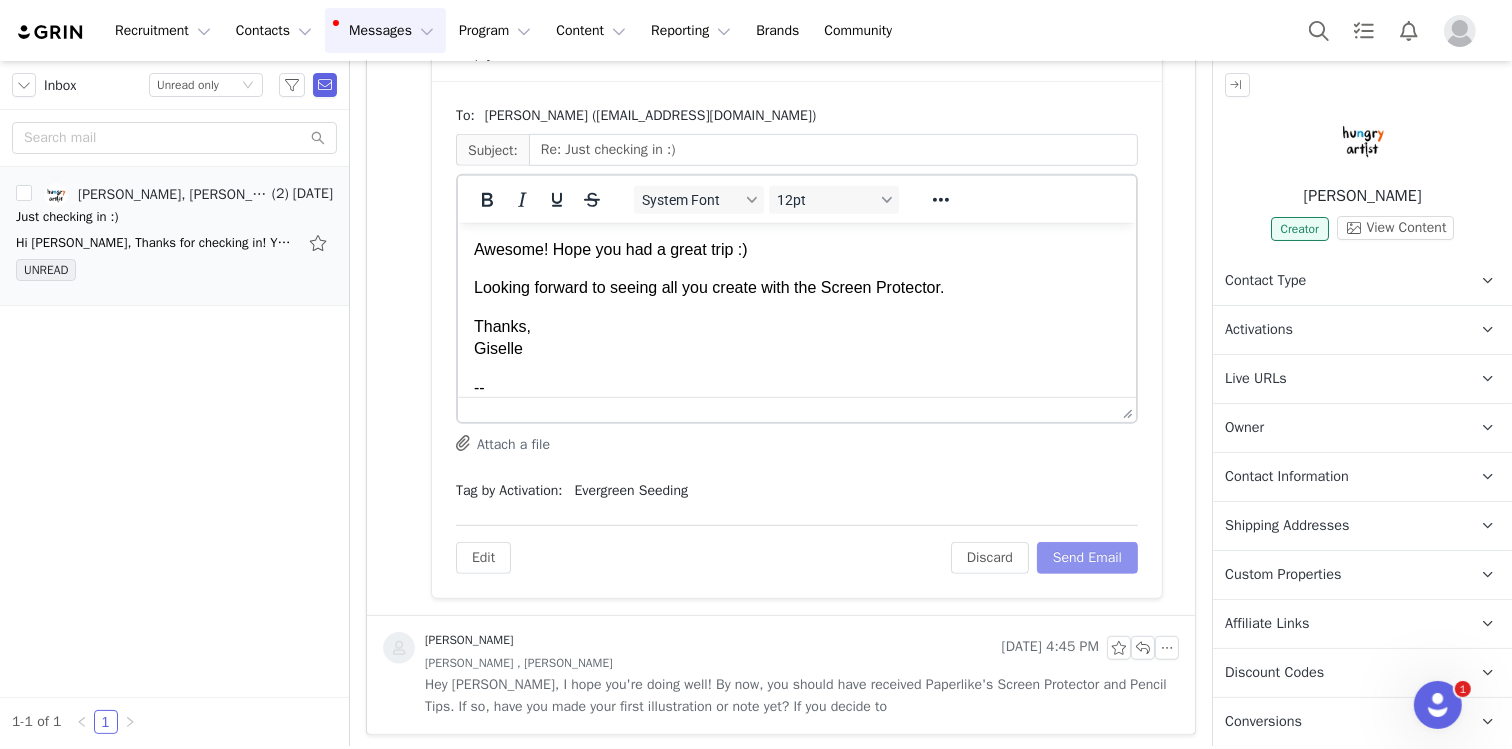 click on "Send Email" at bounding box center [1087, 558] 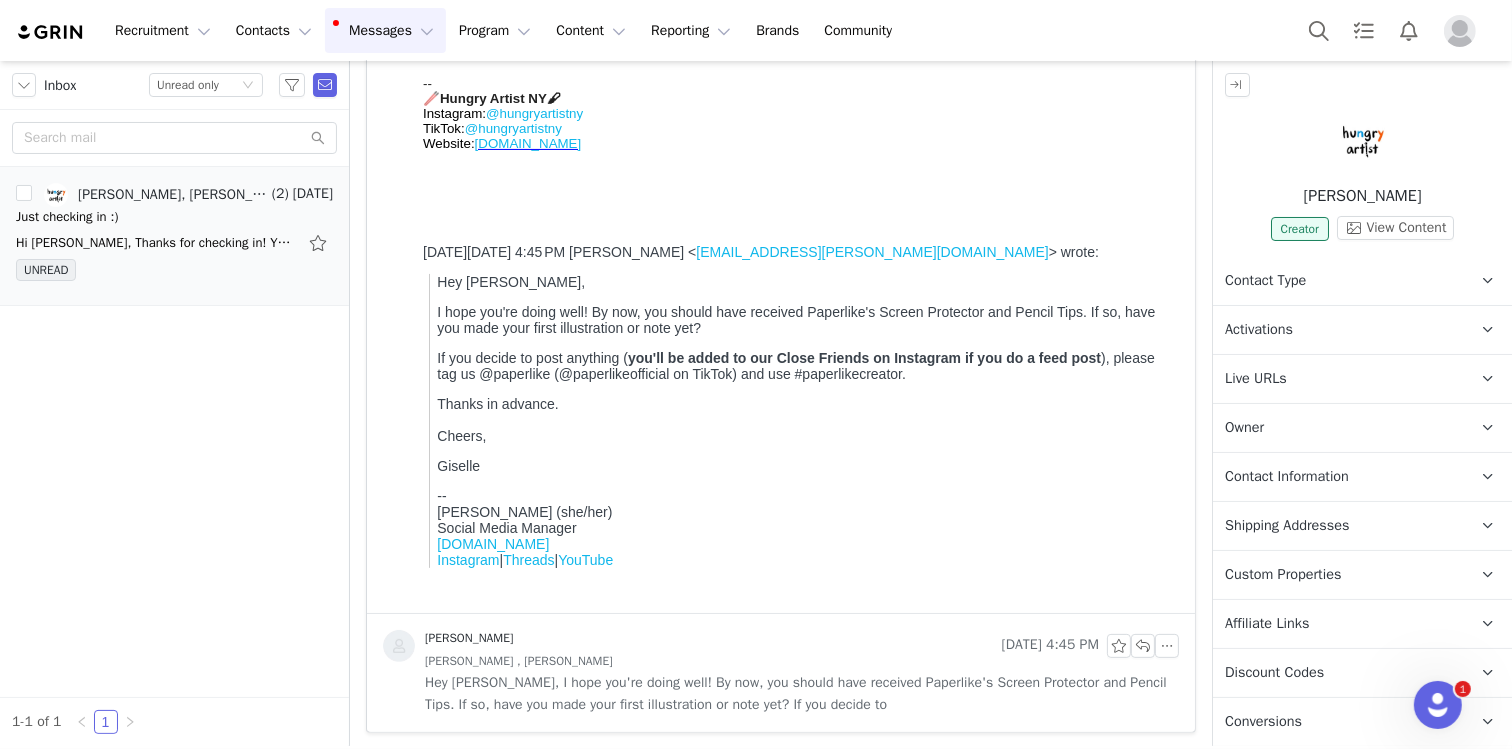 scroll, scrollTop: 0, scrollLeft: 0, axis: both 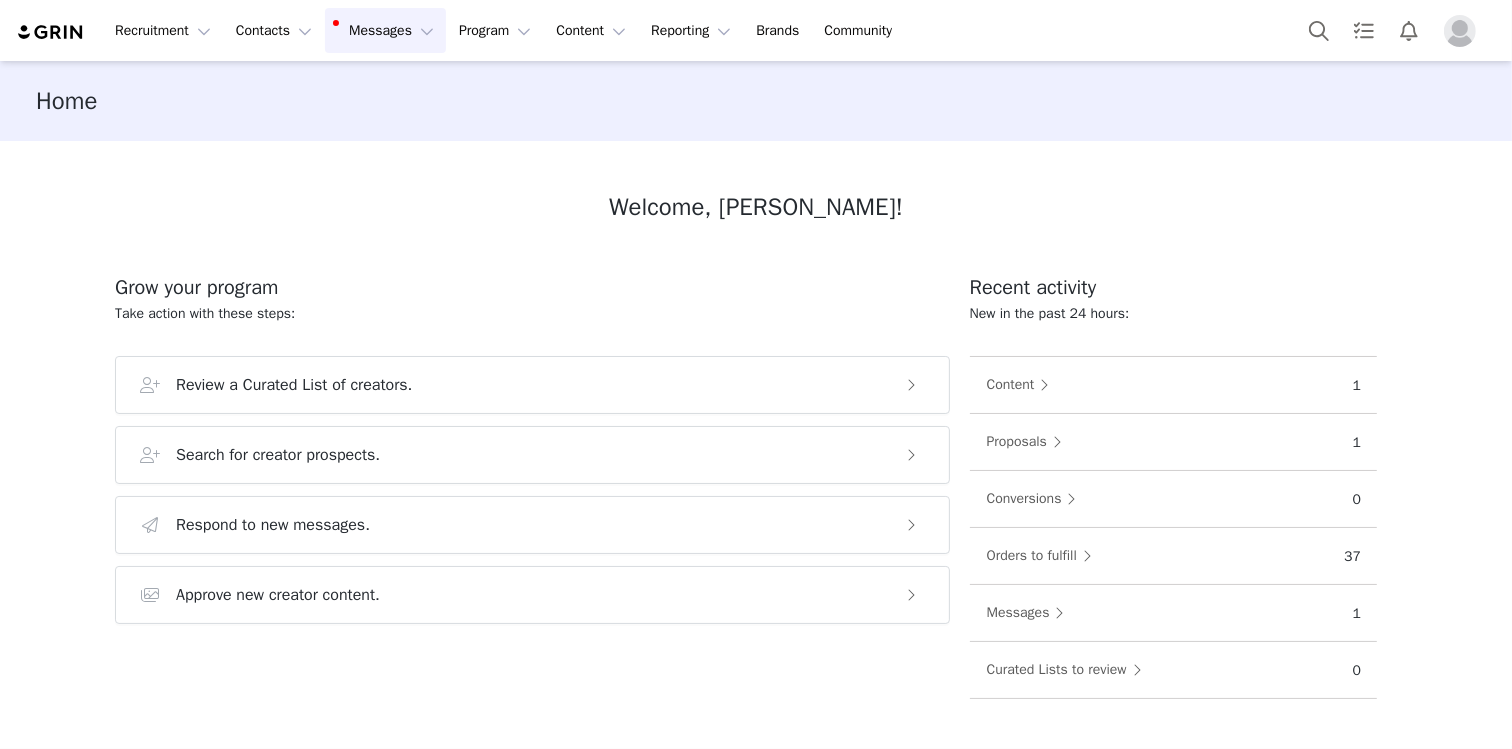 click on "Messages Messages" at bounding box center (385, 30) 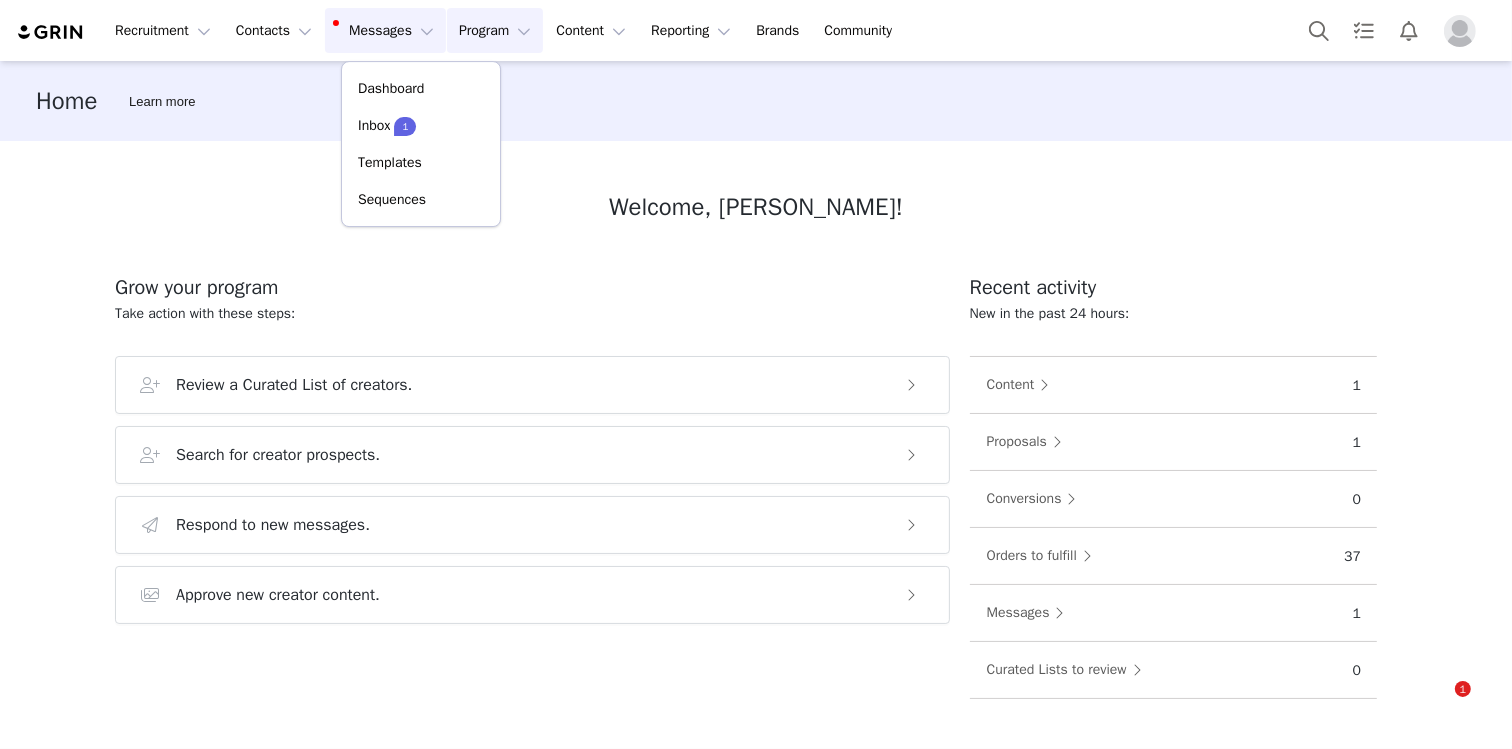 click on "Program Program" at bounding box center (495, 30) 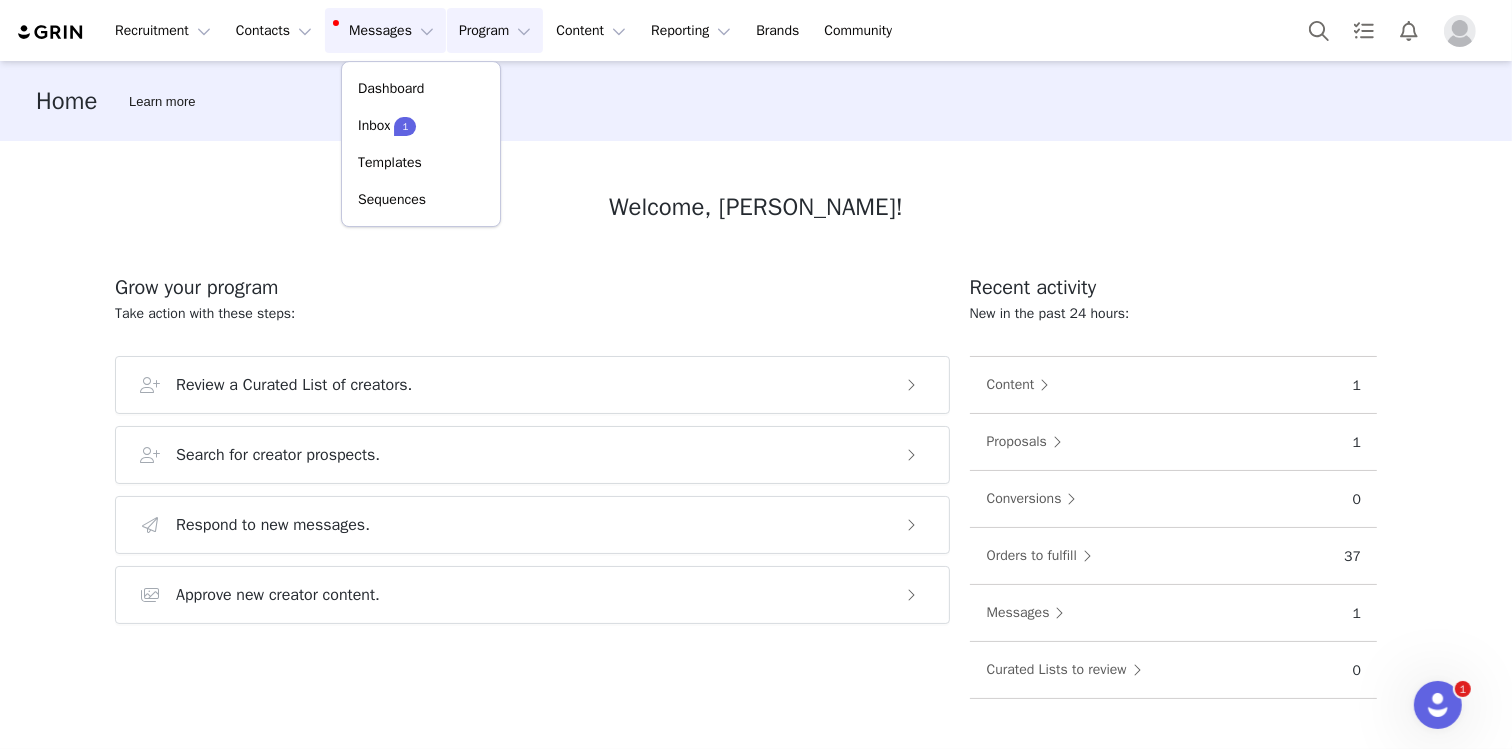 scroll, scrollTop: 0, scrollLeft: 0, axis: both 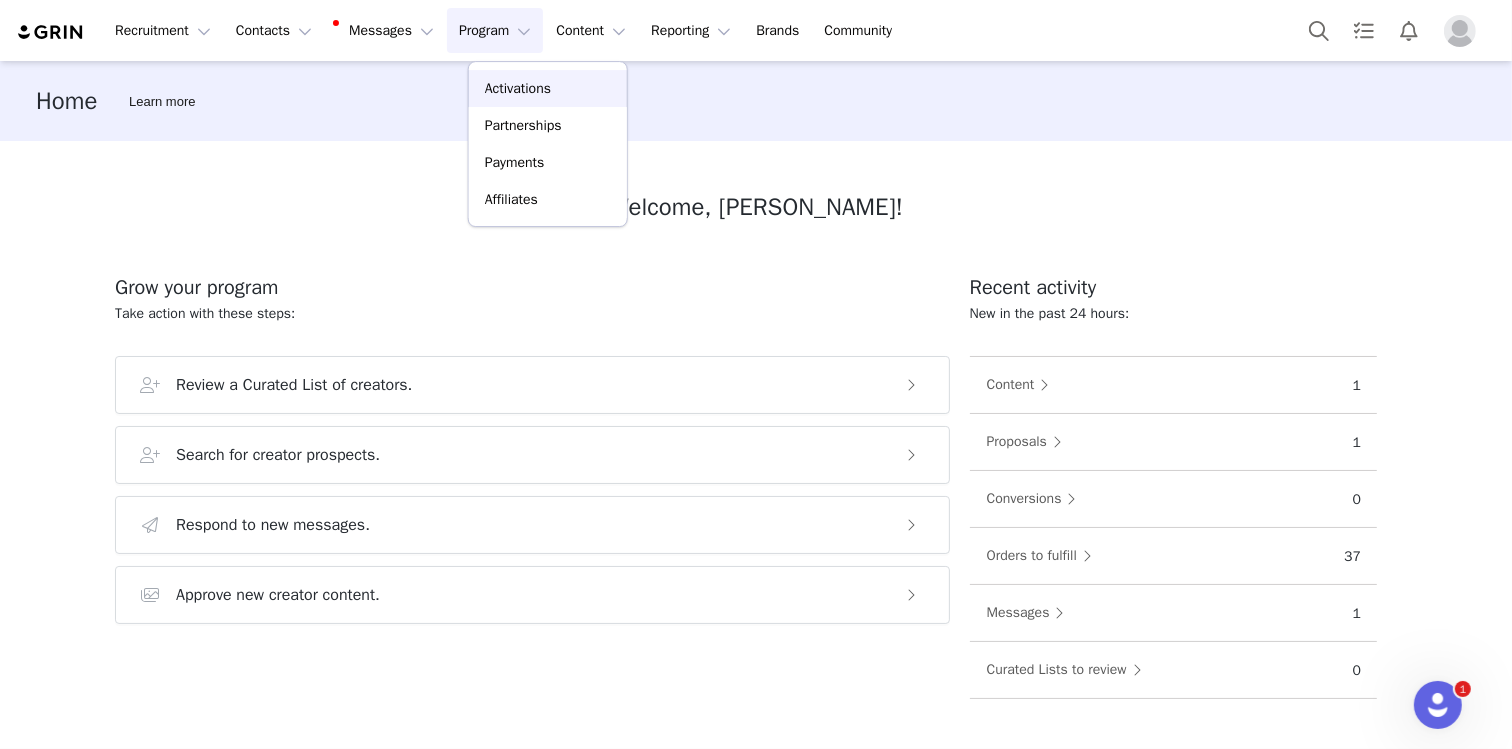 click on "Activations" at bounding box center (518, 88) 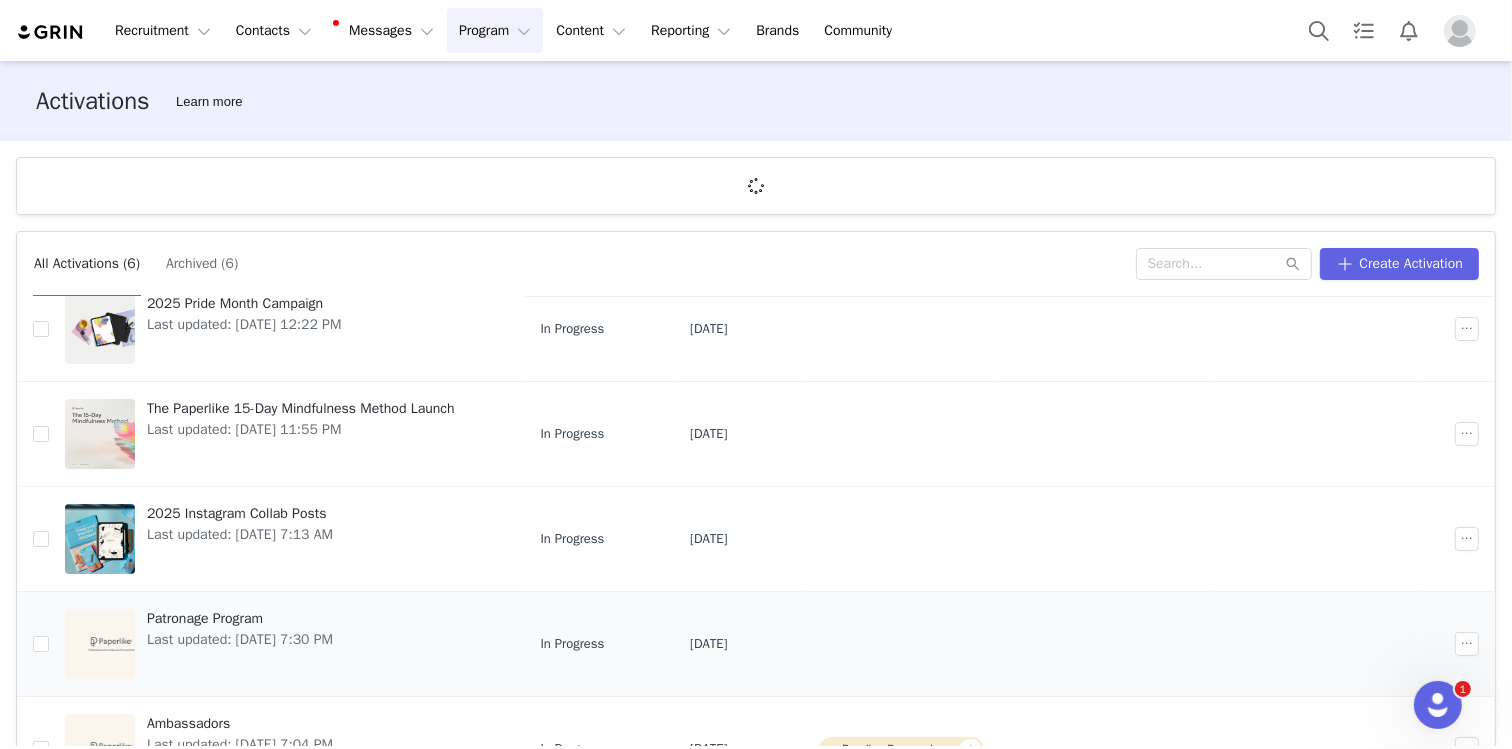 scroll, scrollTop: 225, scrollLeft: 0, axis: vertical 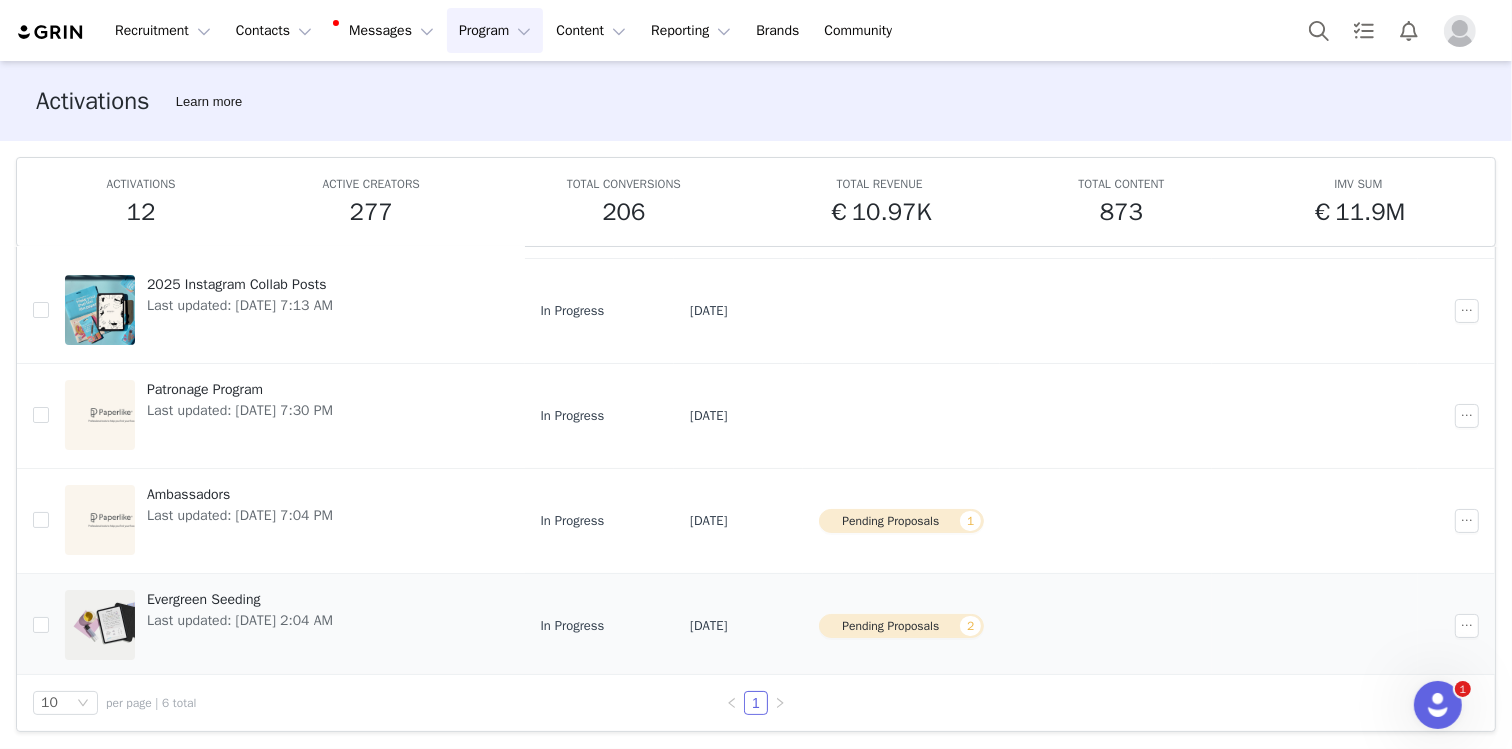 click on "Evergreen Seeding" at bounding box center (240, 600) 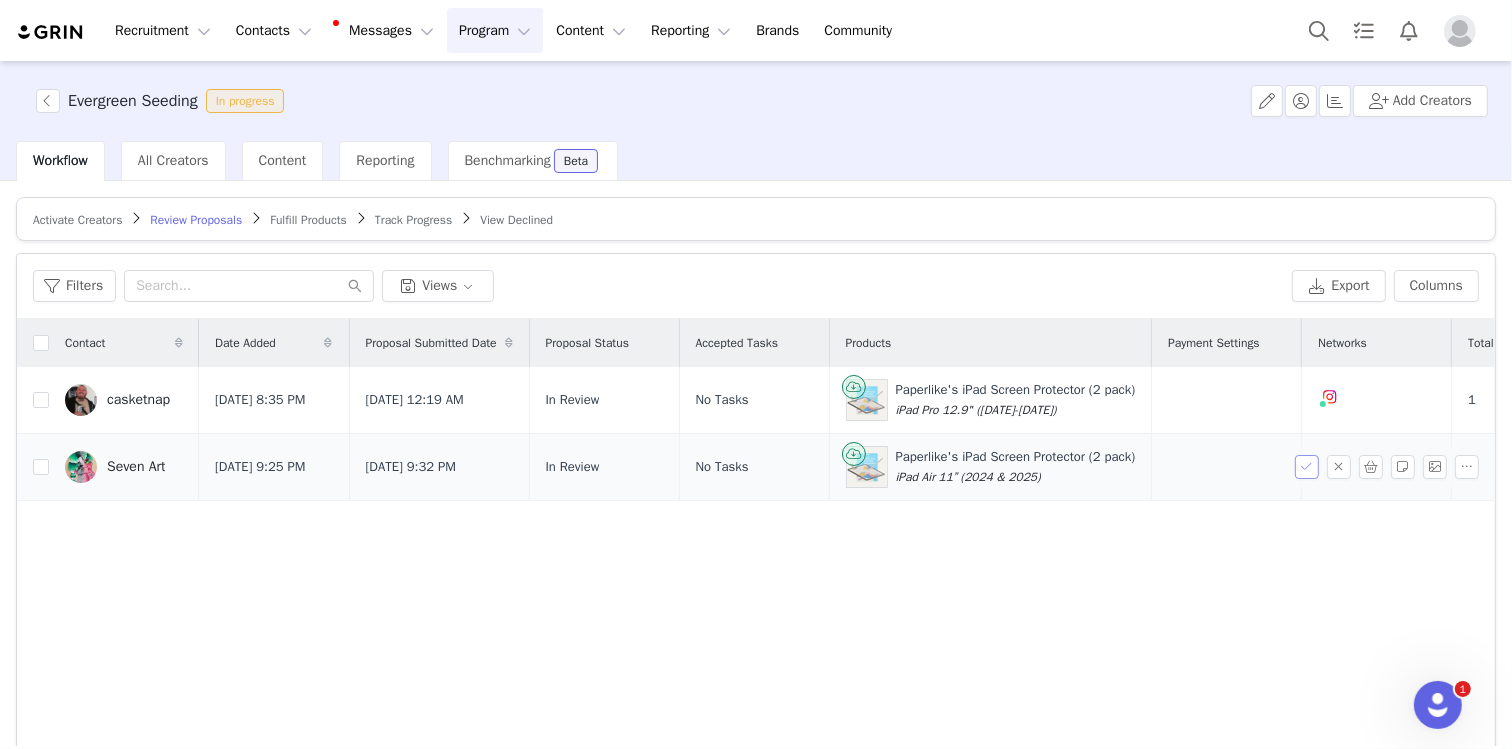 click at bounding box center [1307, 467] 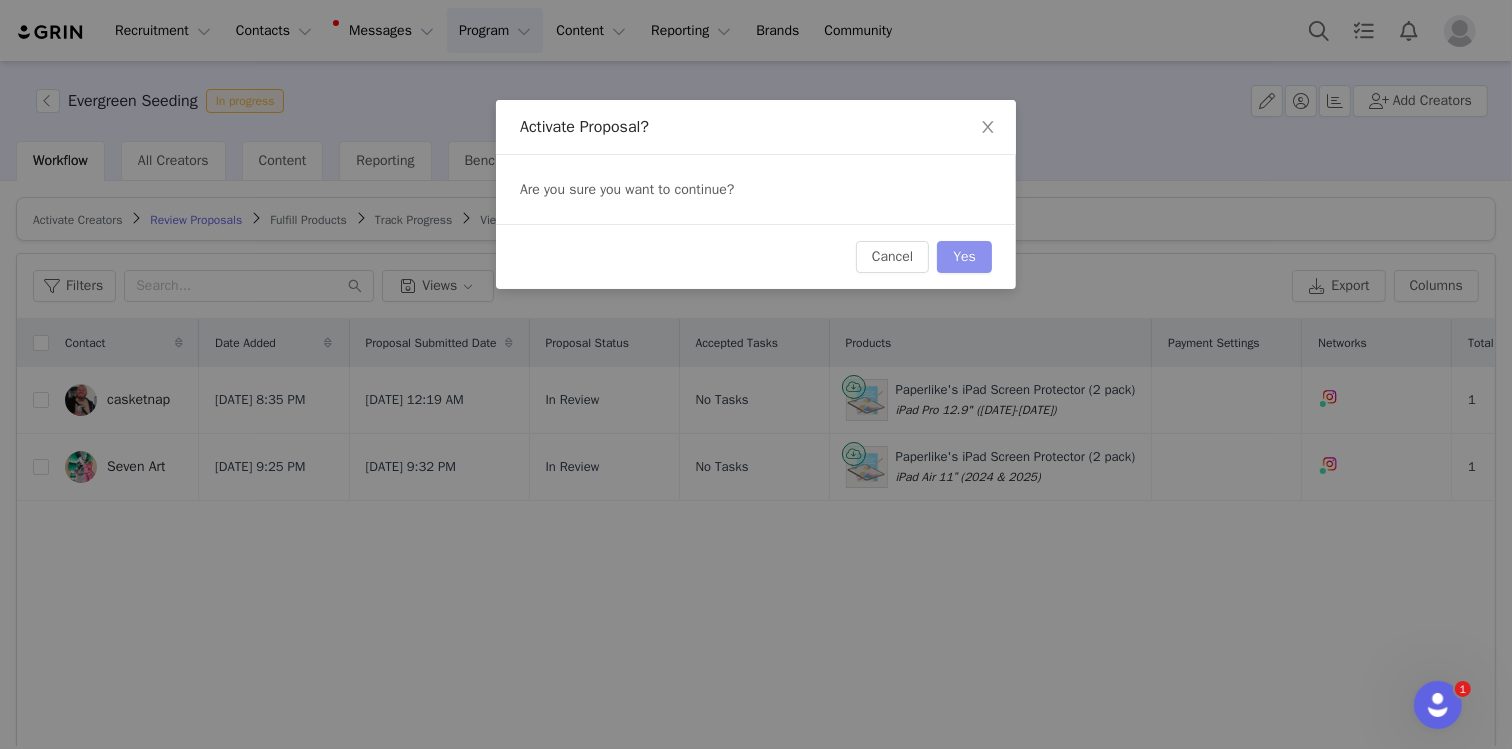 click on "Yes" at bounding box center (964, 257) 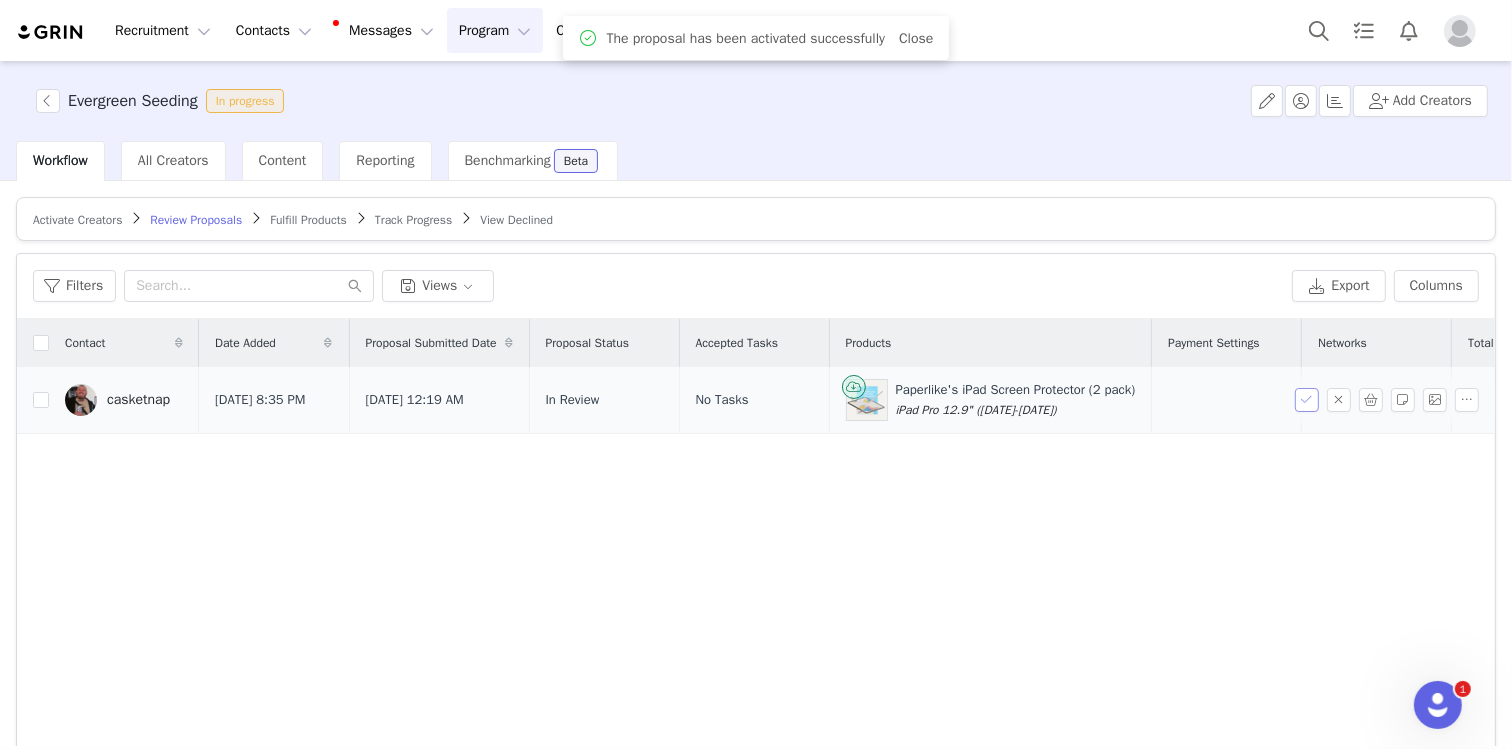 click at bounding box center (1307, 400) 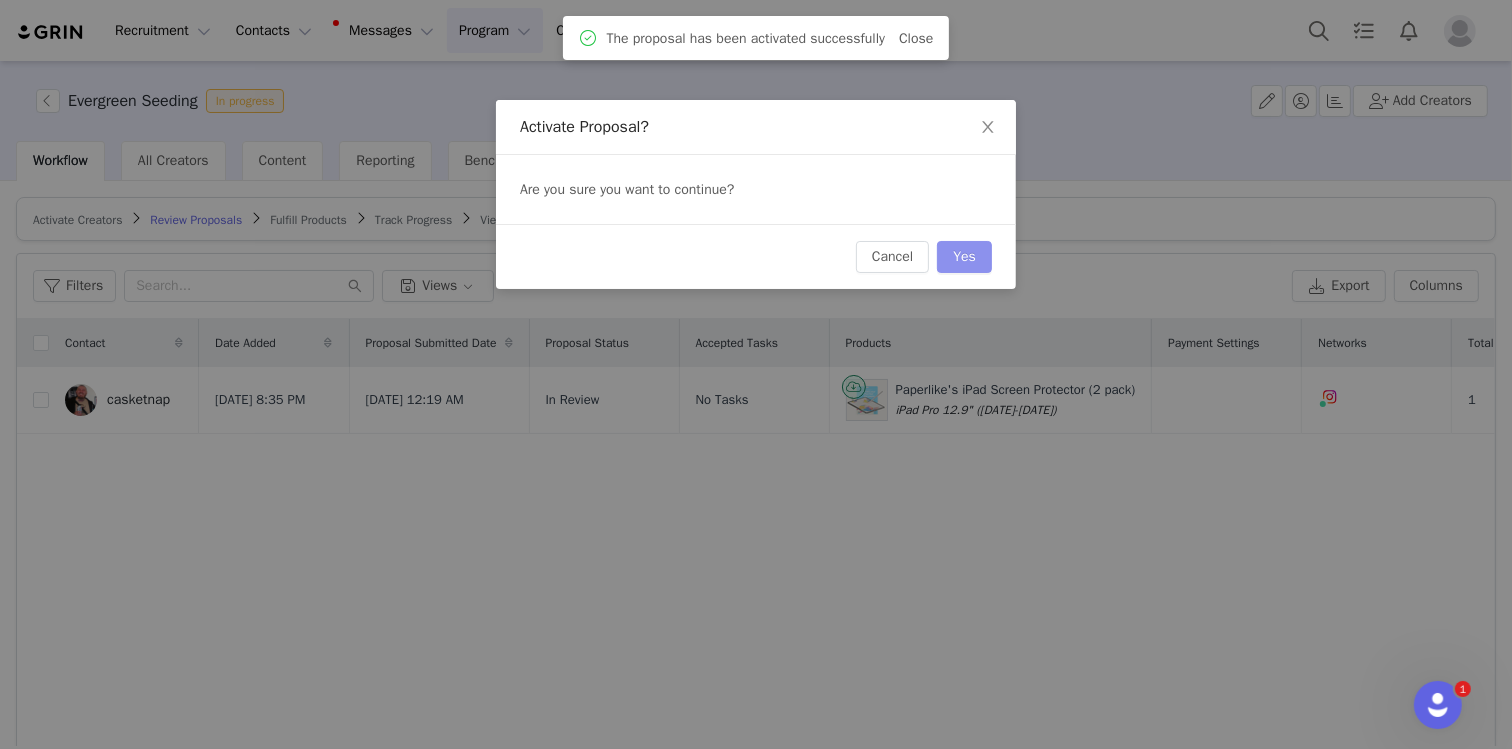 click on "Yes" at bounding box center (964, 257) 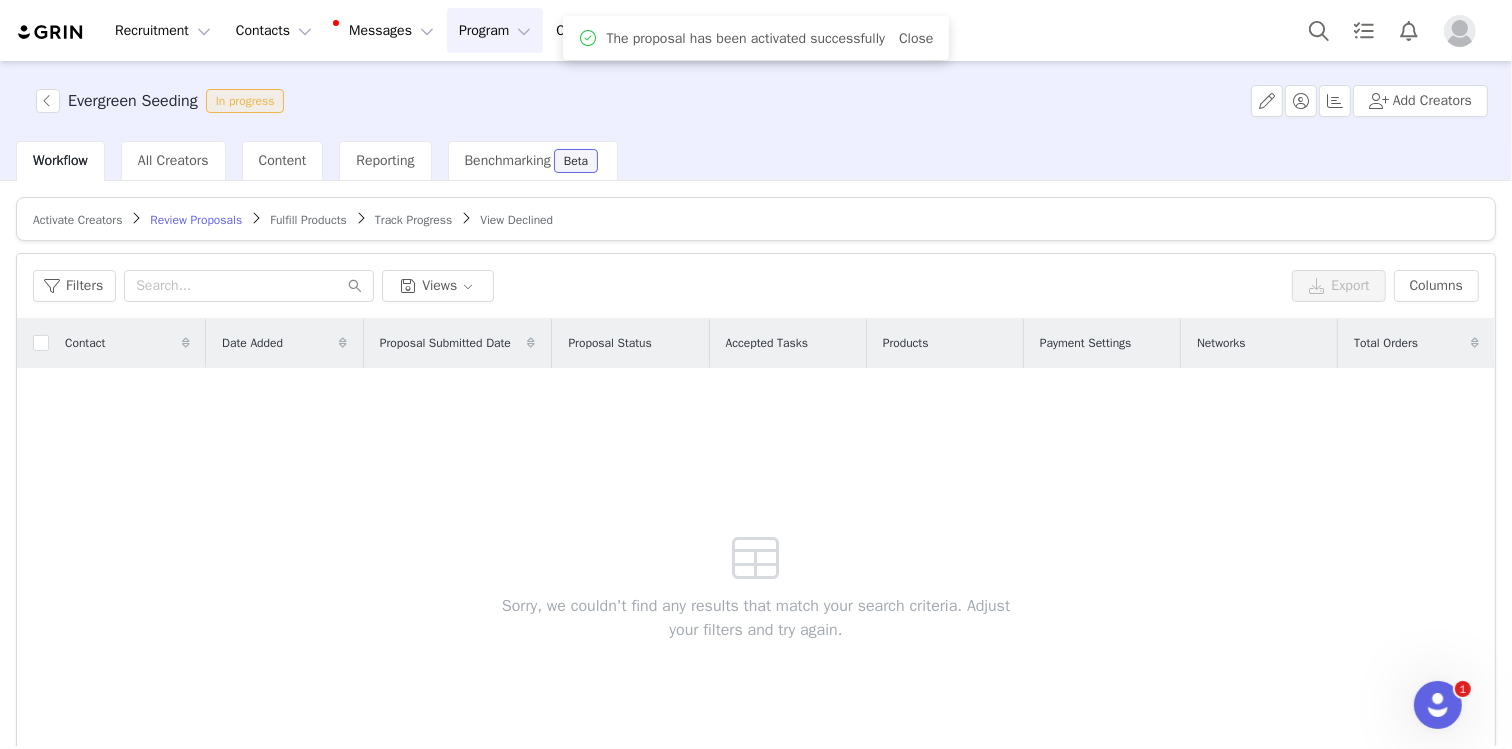 click on "Fulfill Products" at bounding box center (308, 220) 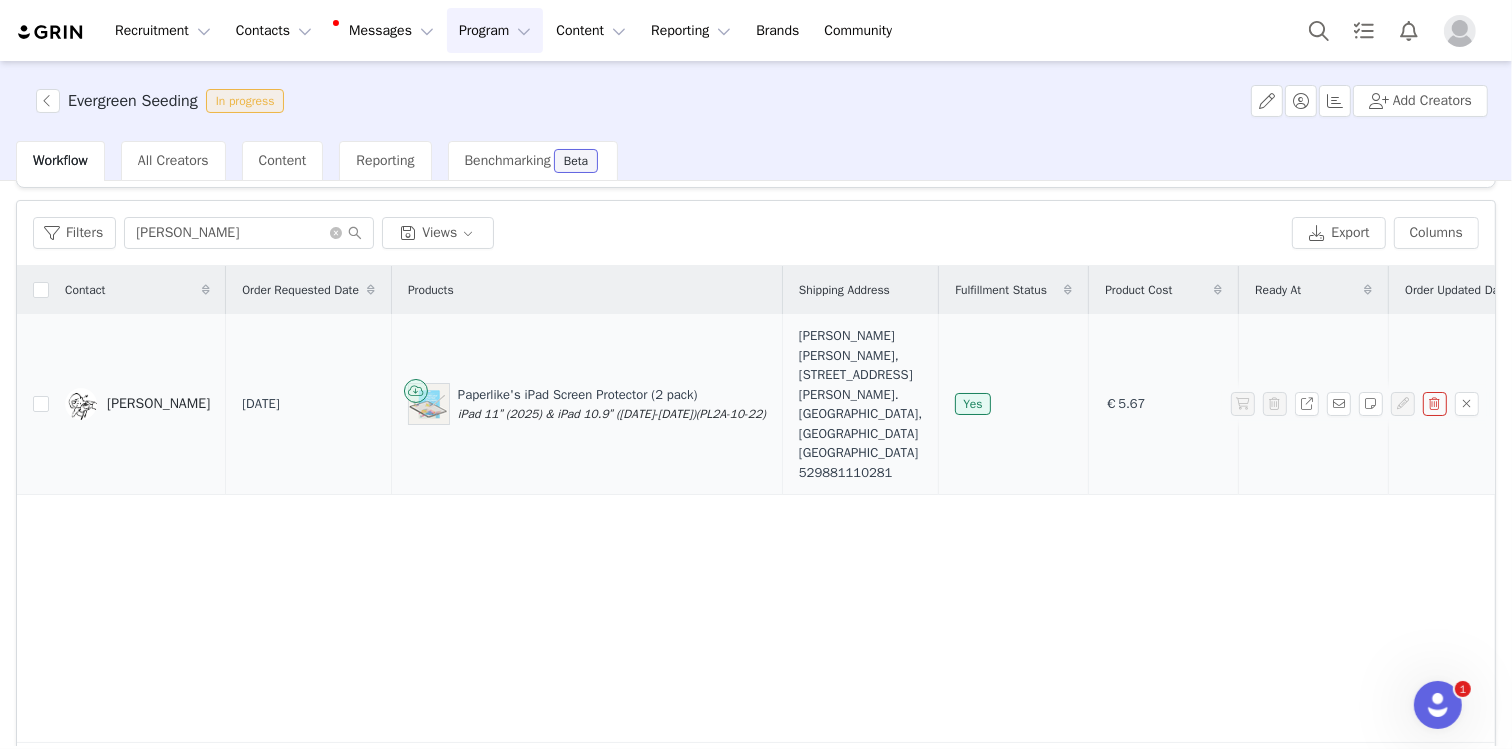 scroll, scrollTop: 95, scrollLeft: 0, axis: vertical 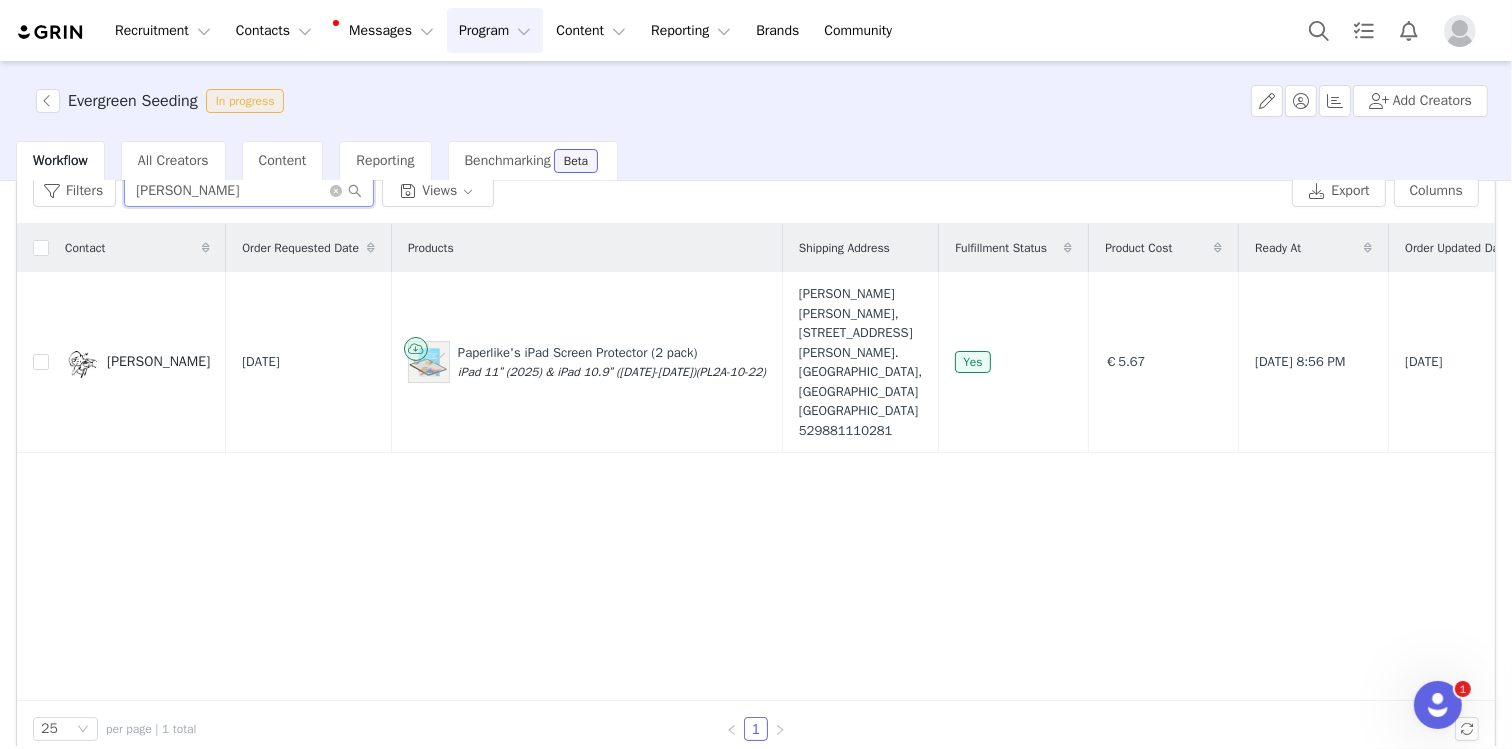 click on "cesar" at bounding box center [249, 191] 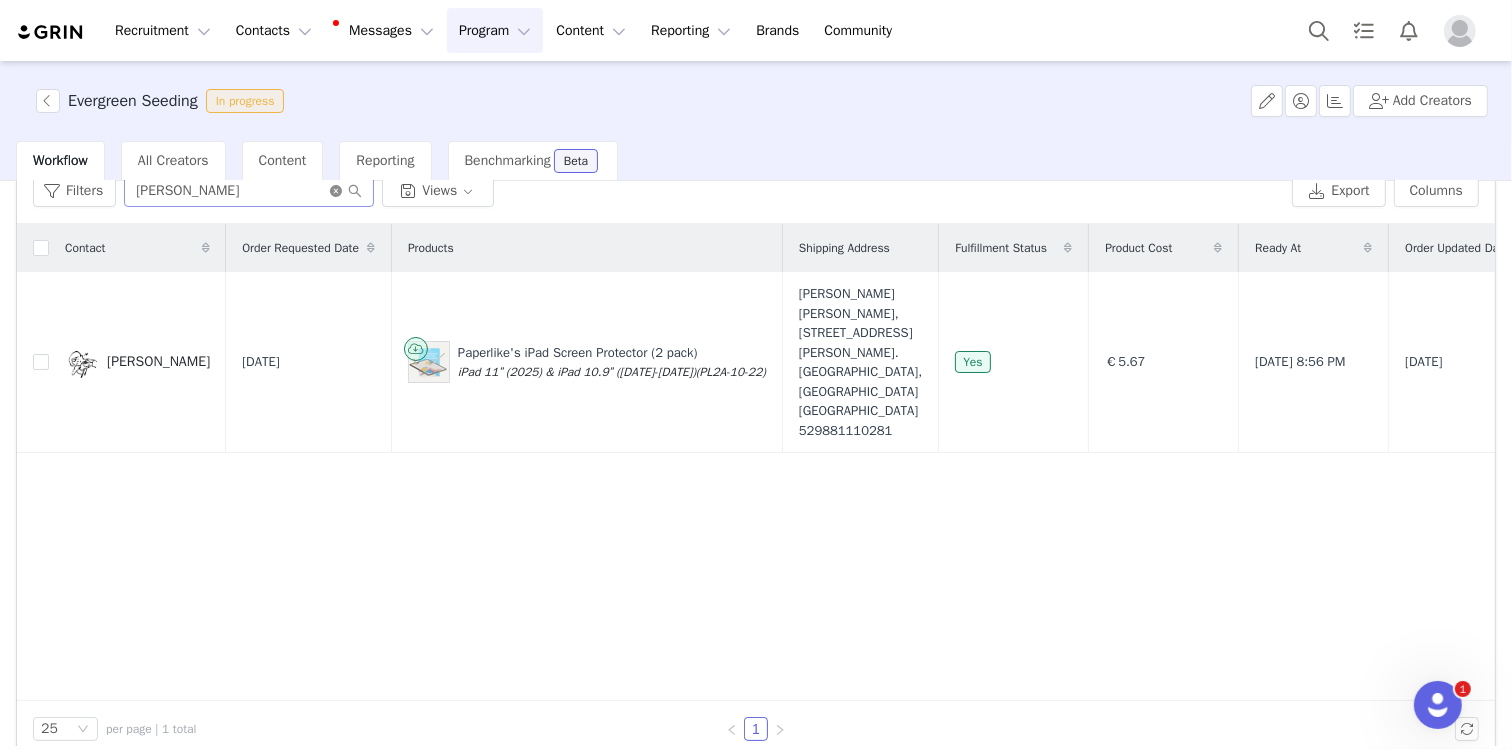 click 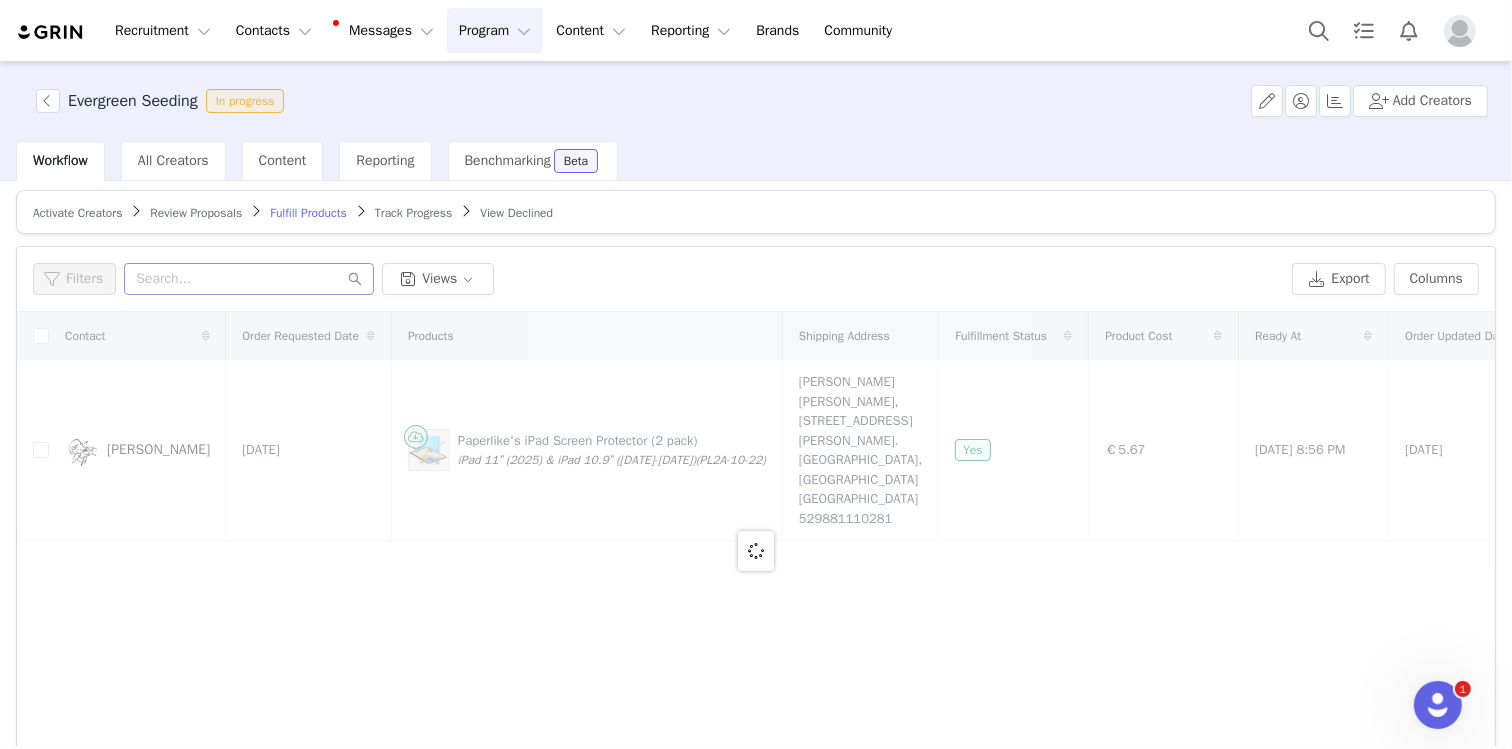 scroll, scrollTop: 0, scrollLeft: 0, axis: both 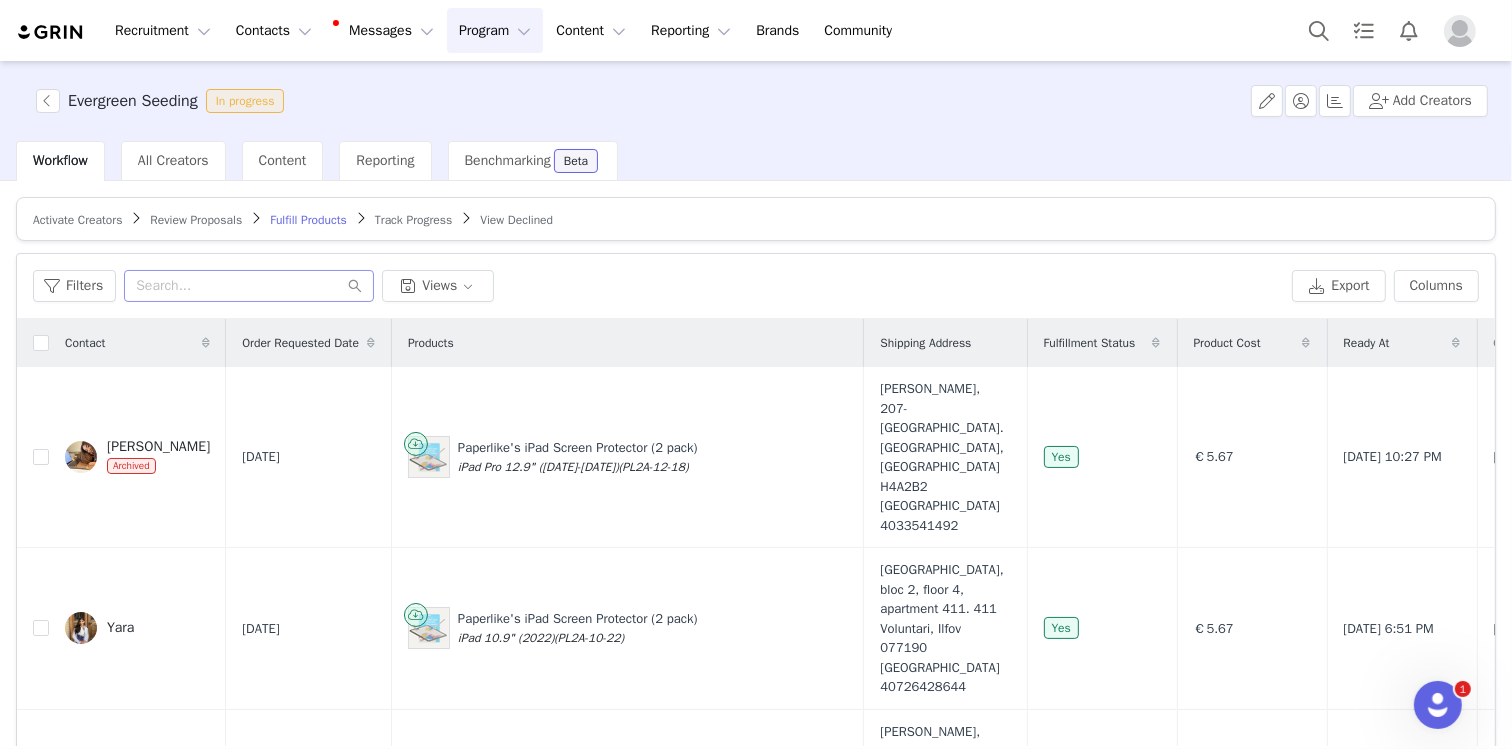 click on "6" at bounding box center [816, 824] 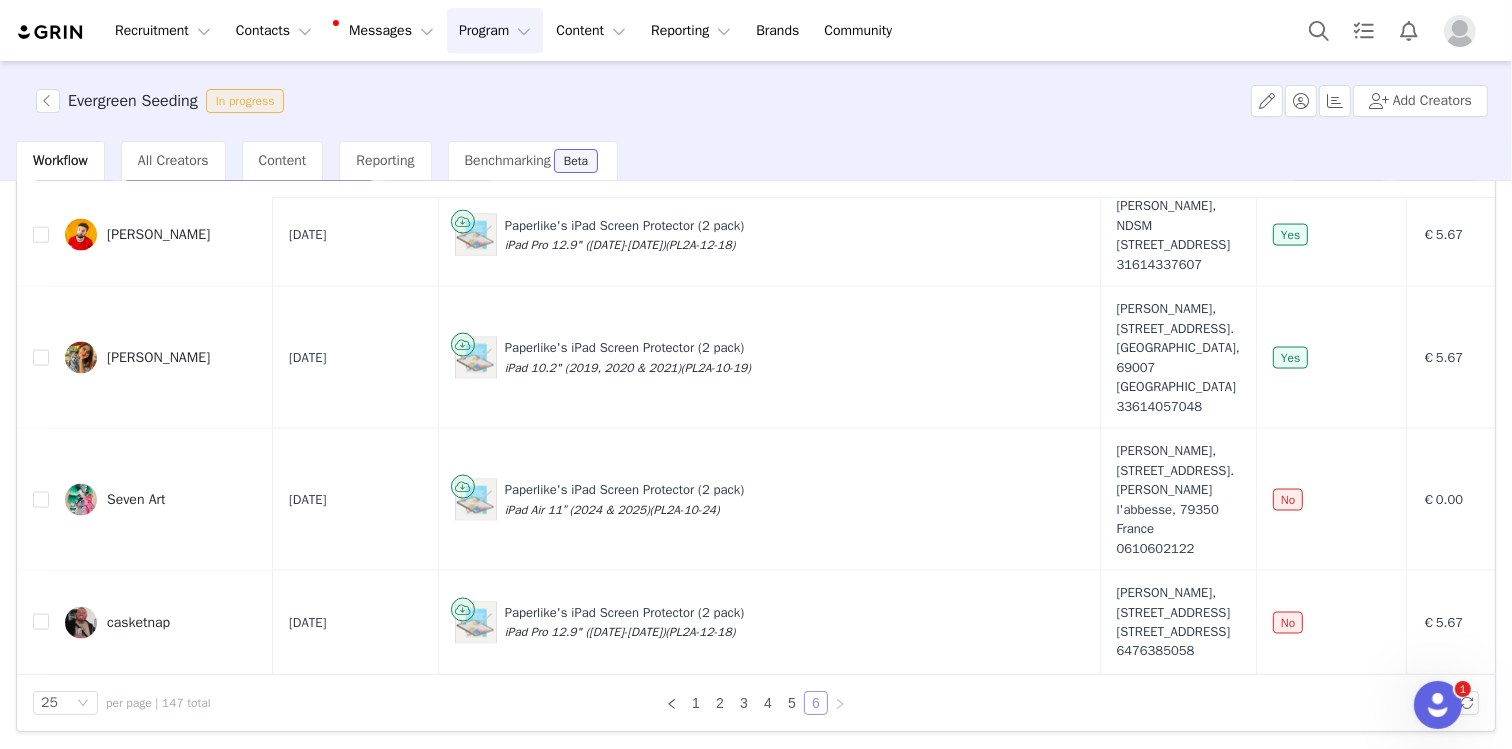 scroll, scrollTop: 3311, scrollLeft: 0, axis: vertical 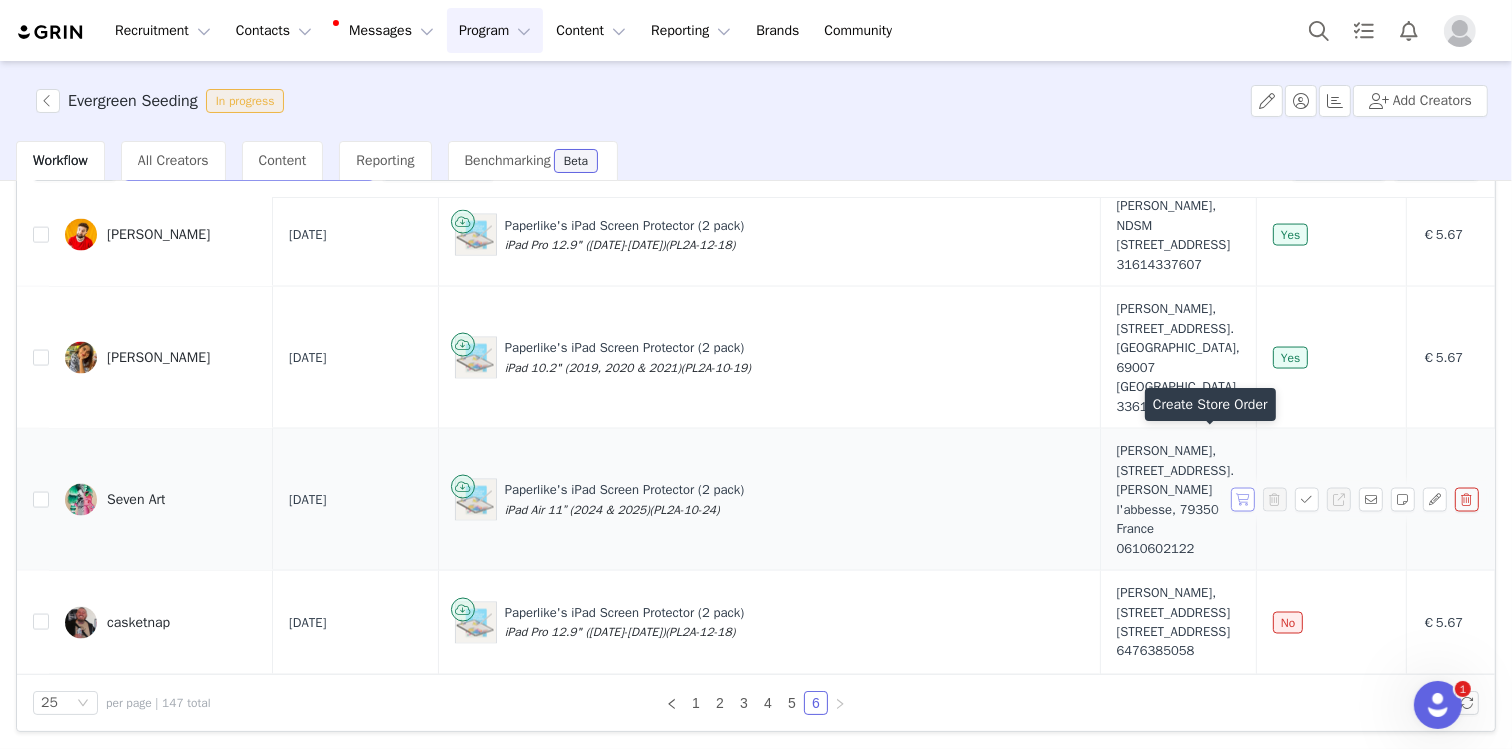 click at bounding box center [1243, 500] 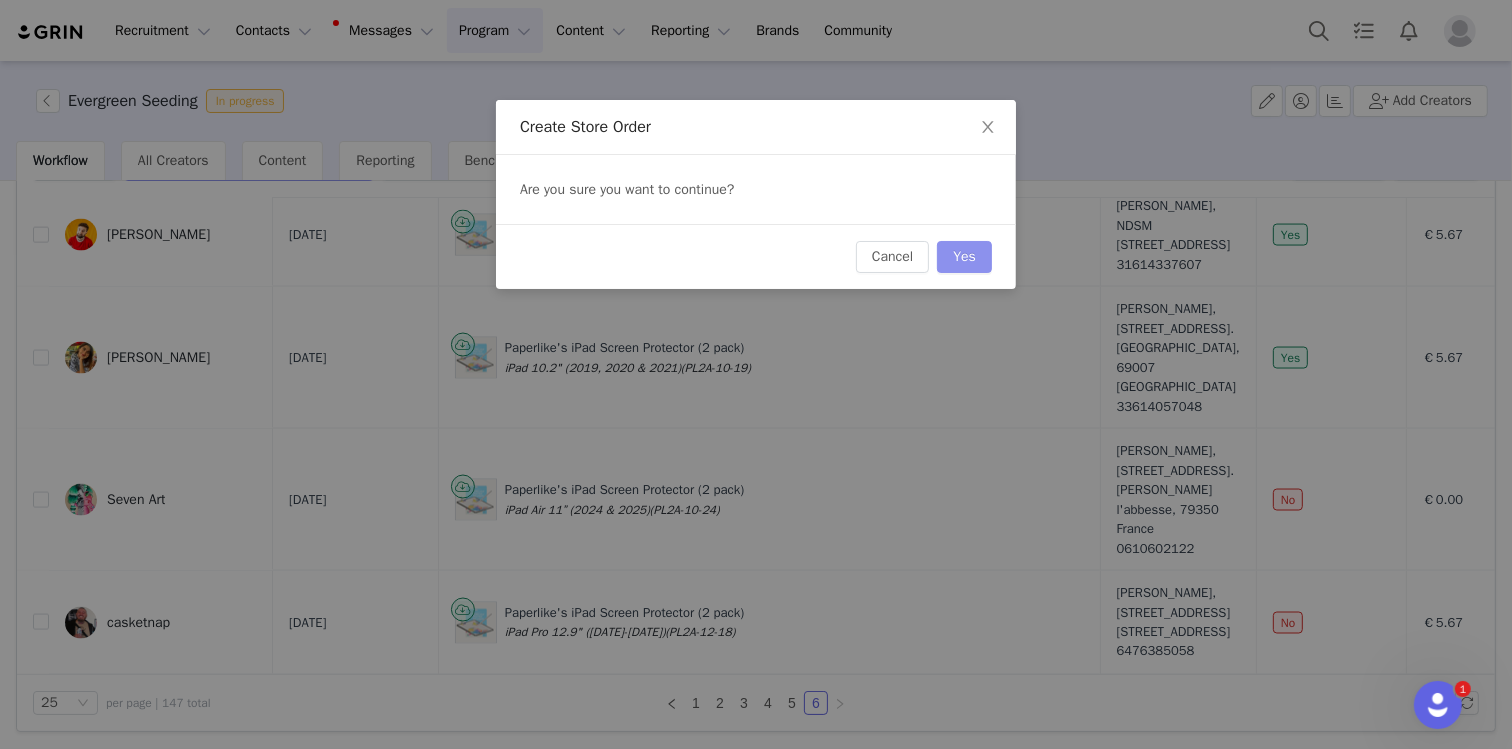click on "Yes" at bounding box center (964, 257) 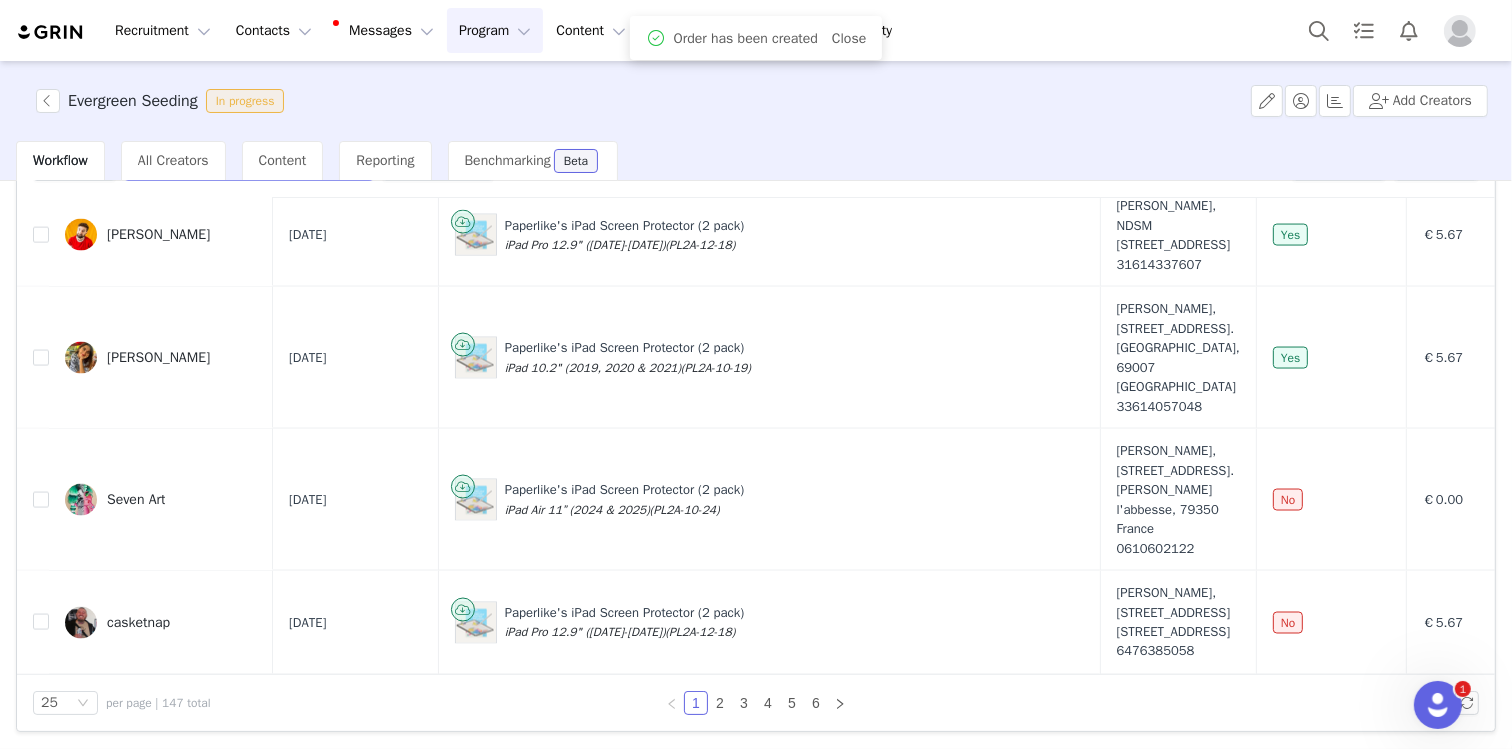 scroll, scrollTop: 0, scrollLeft: 0, axis: both 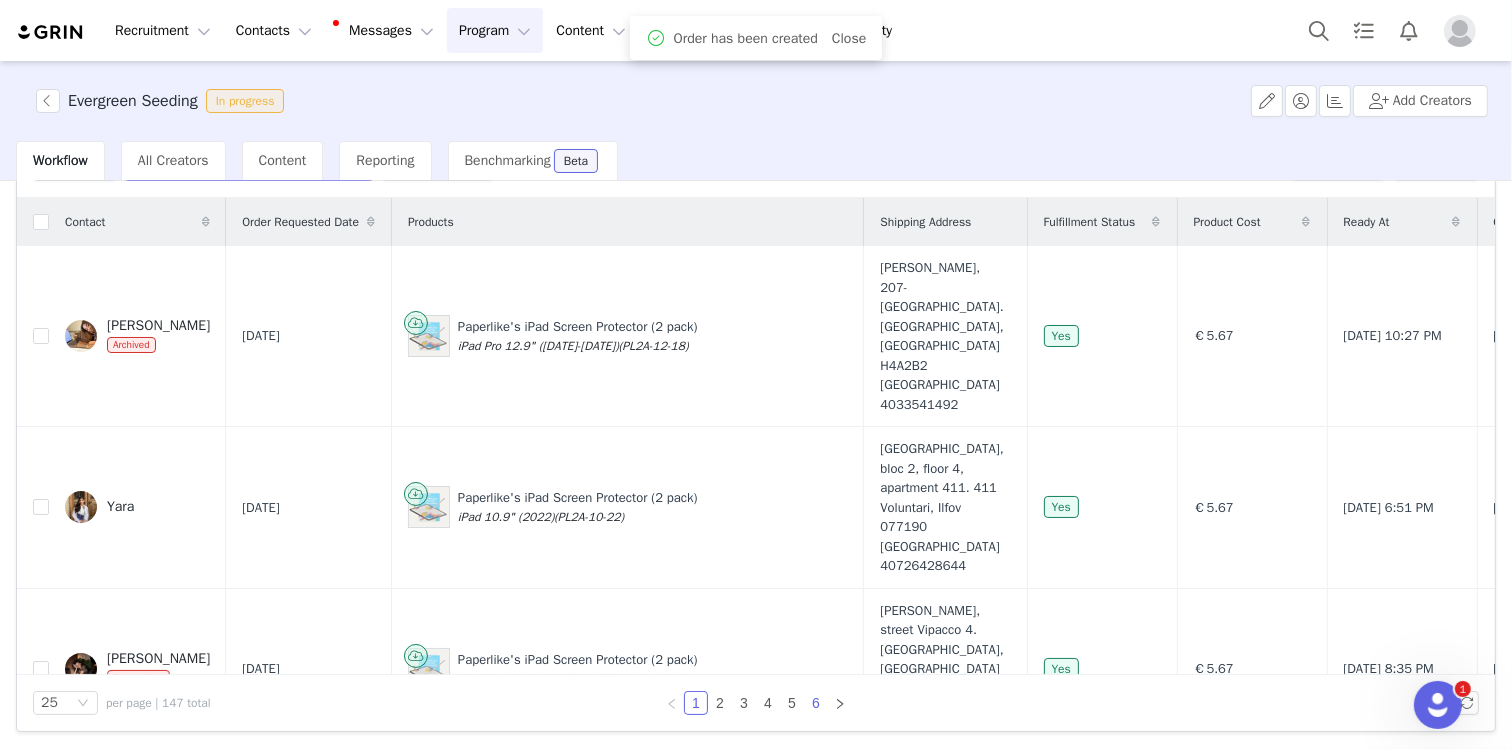 click on "6" at bounding box center (816, 703) 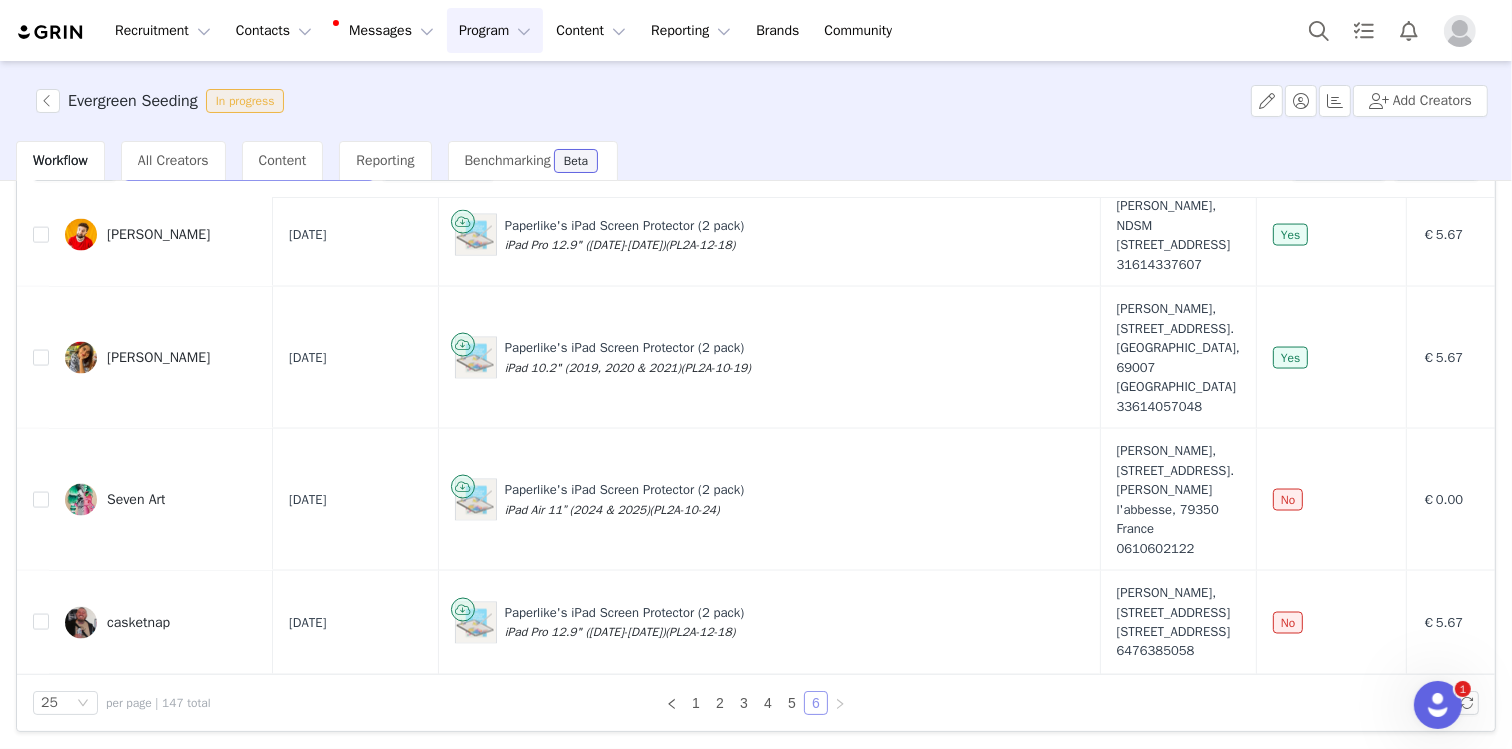 scroll, scrollTop: 3311, scrollLeft: 0, axis: vertical 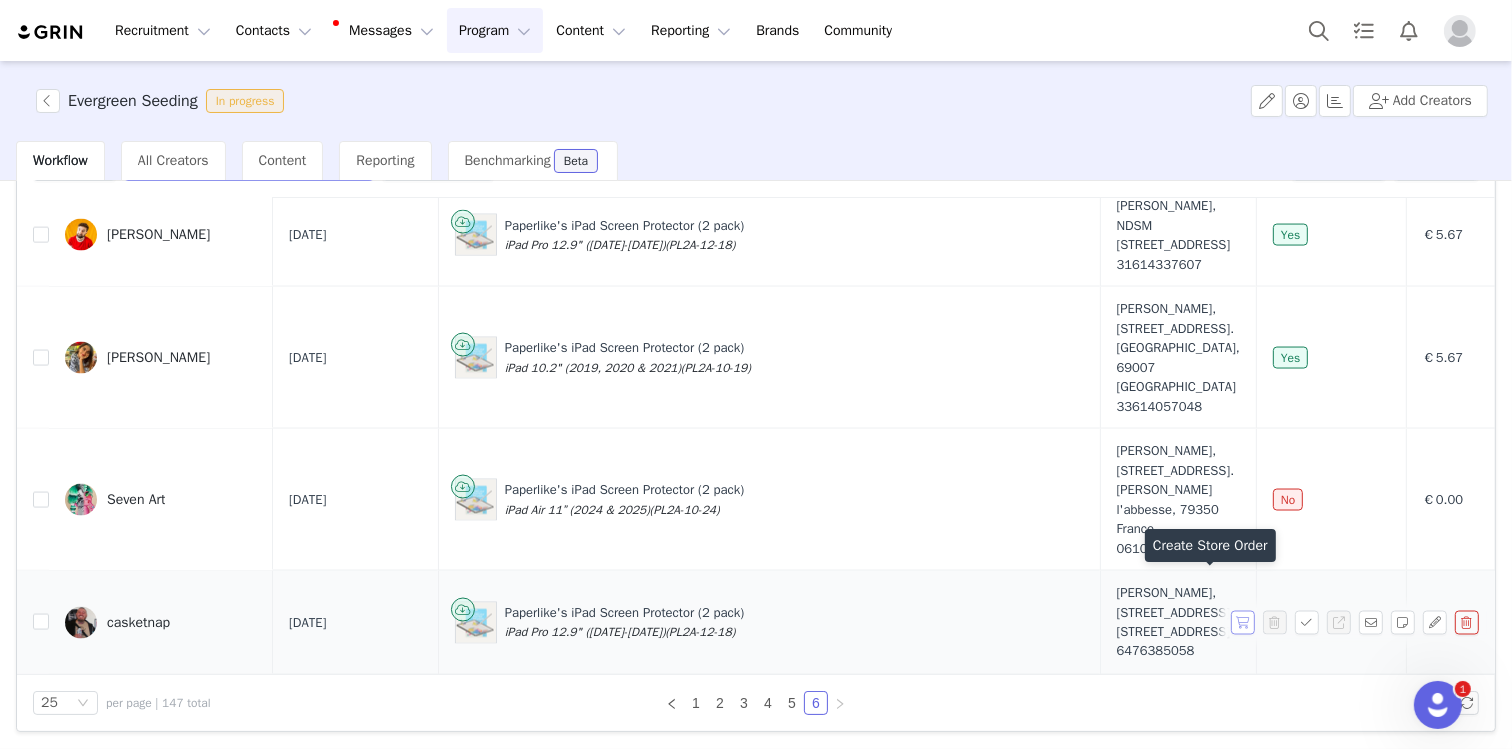 click at bounding box center (1243, 623) 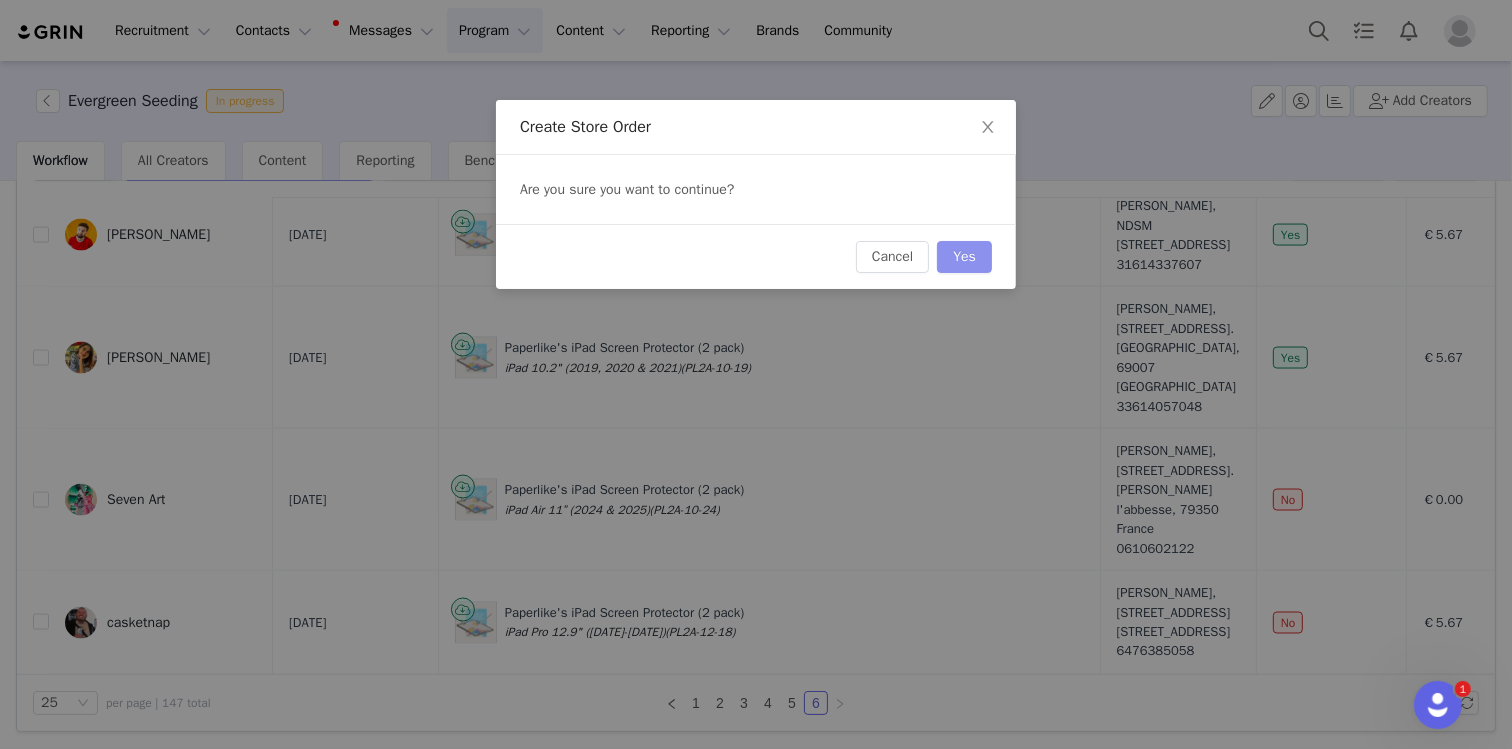 click on "Yes" at bounding box center [964, 257] 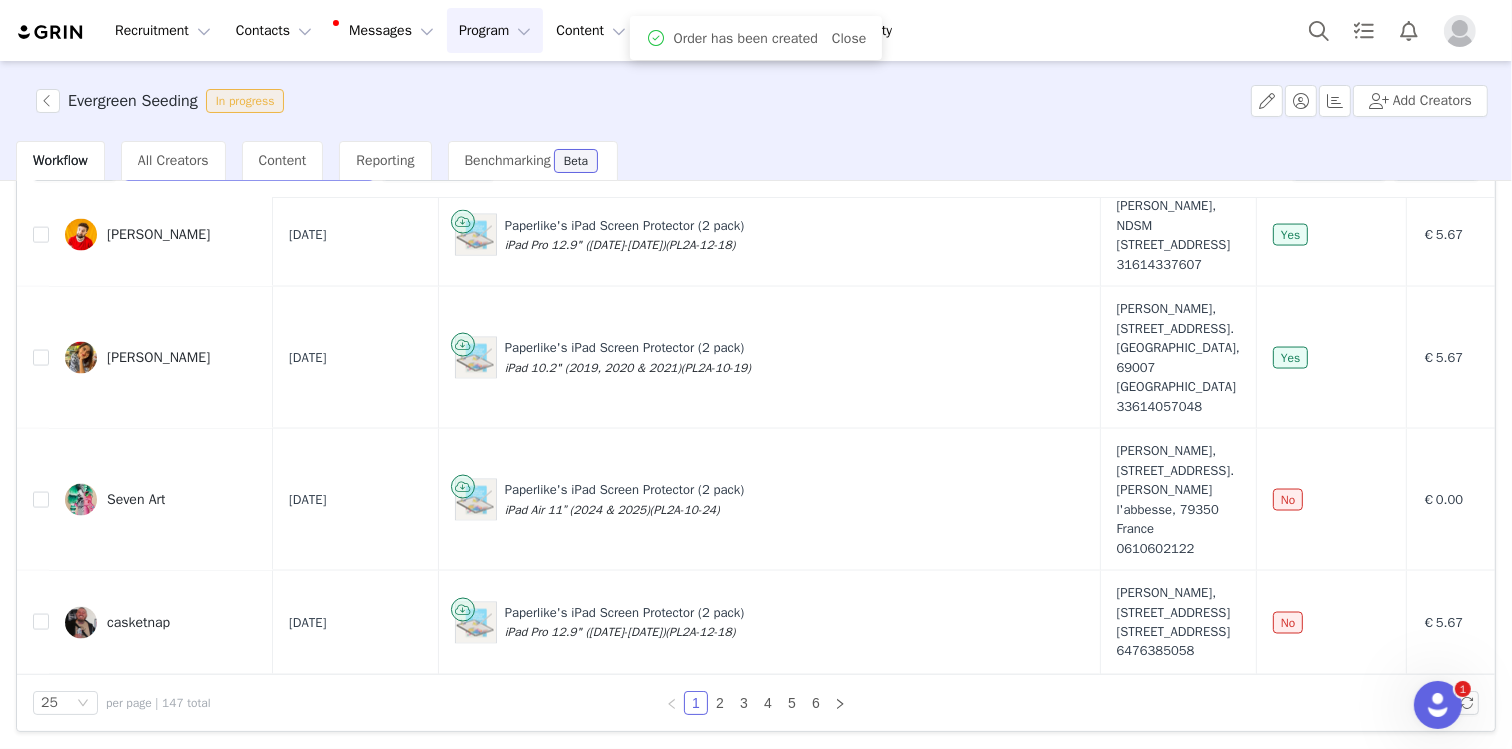 scroll, scrollTop: 0, scrollLeft: 0, axis: both 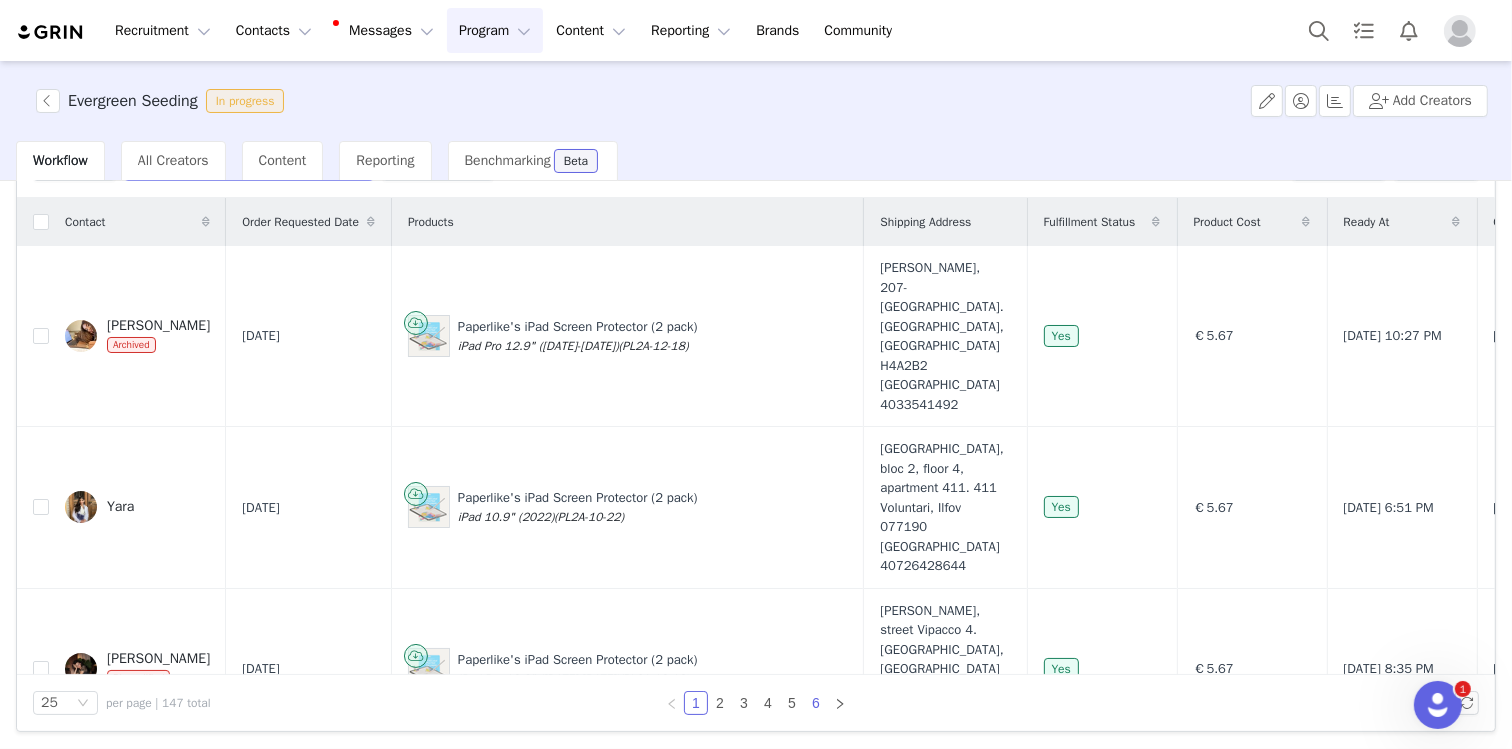 click on "6" at bounding box center (816, 703) 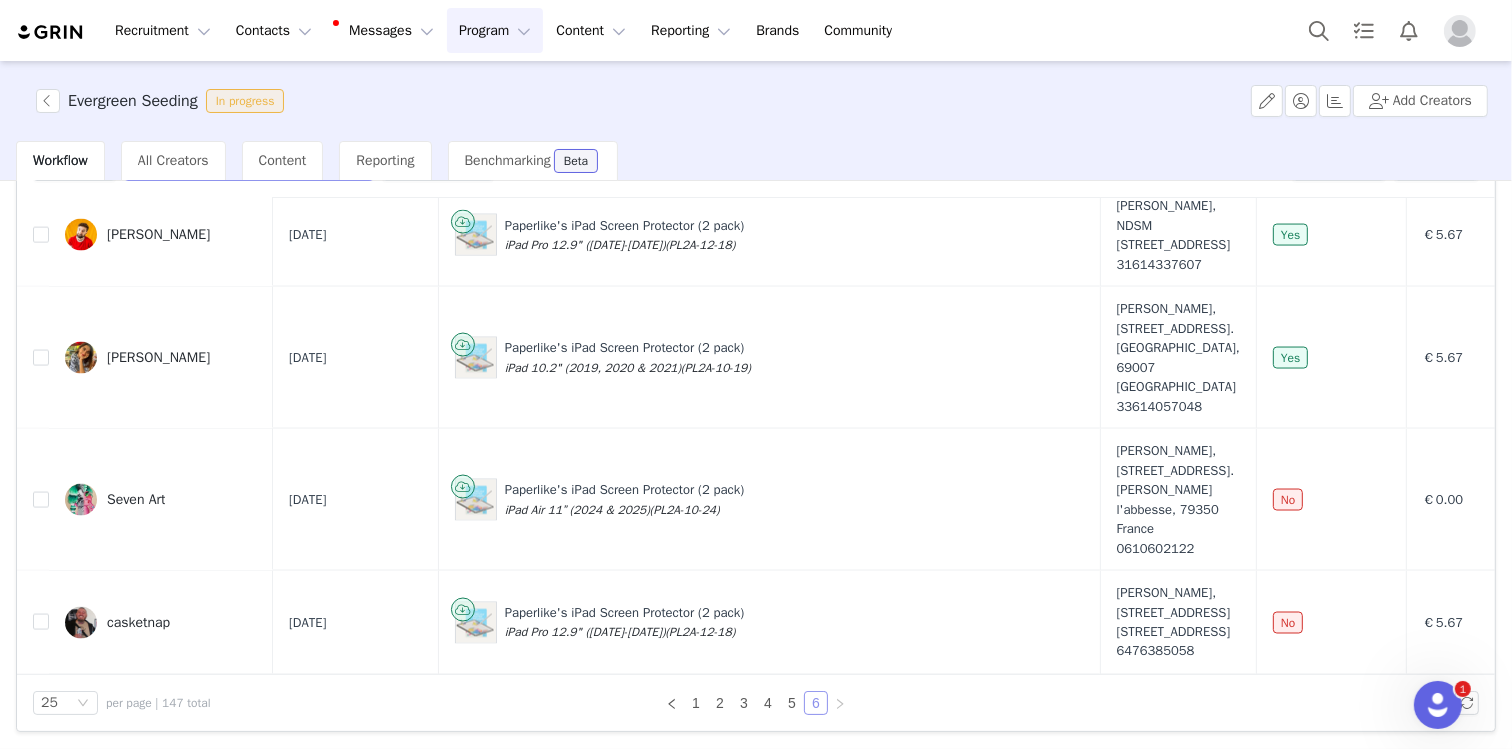 scroll, scrollTop: 3311, scrollLeft: 0, axis: vertical 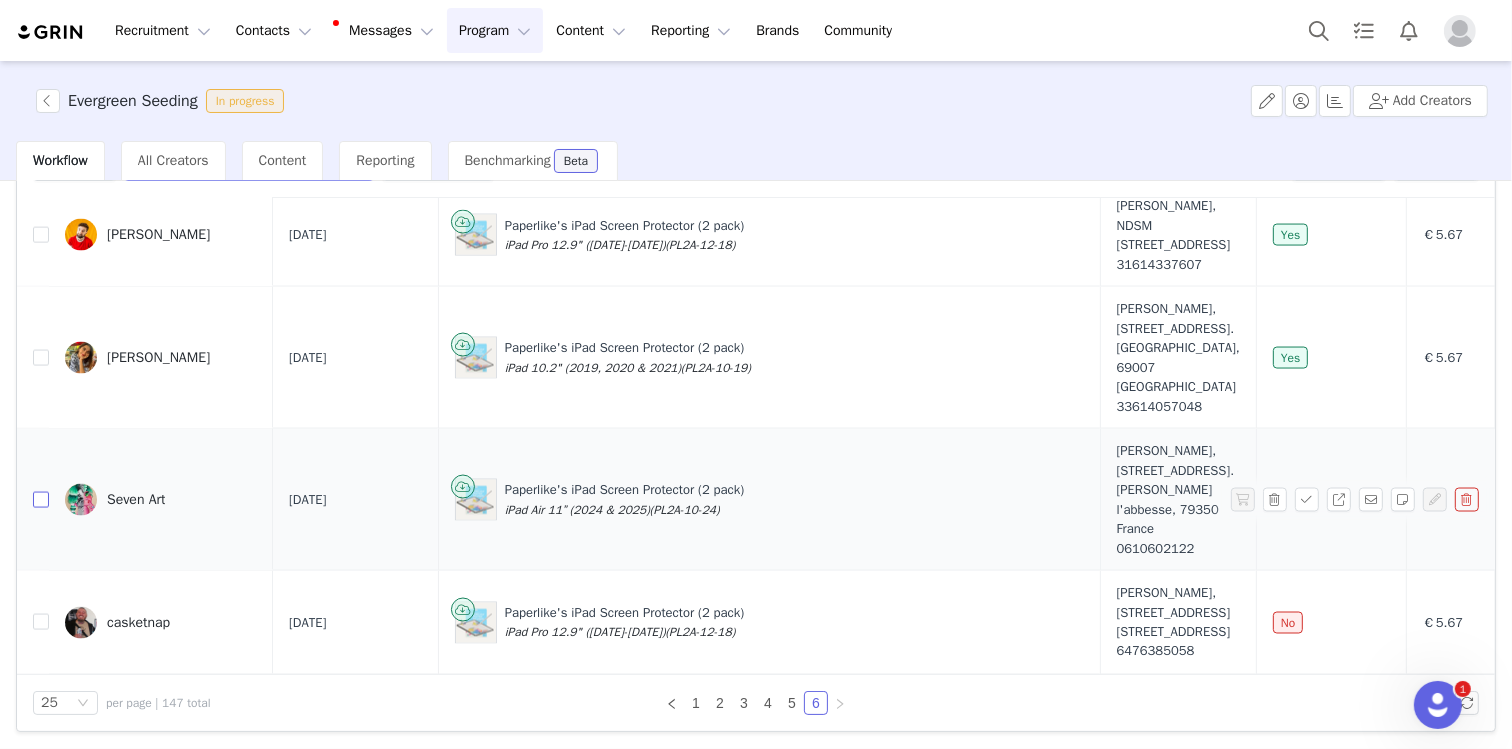 click at bounding box center (41, 500) 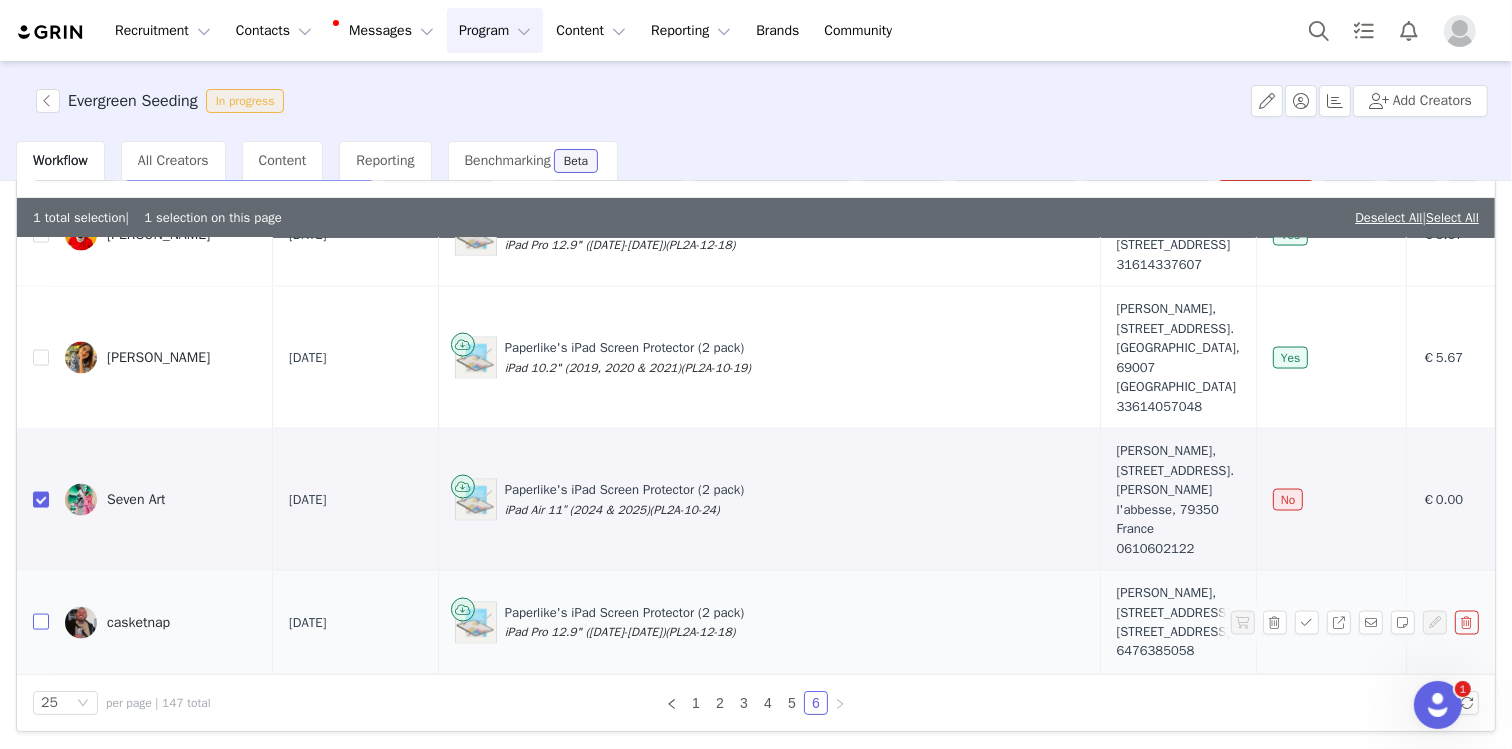 click at bounding box center (41, 622) 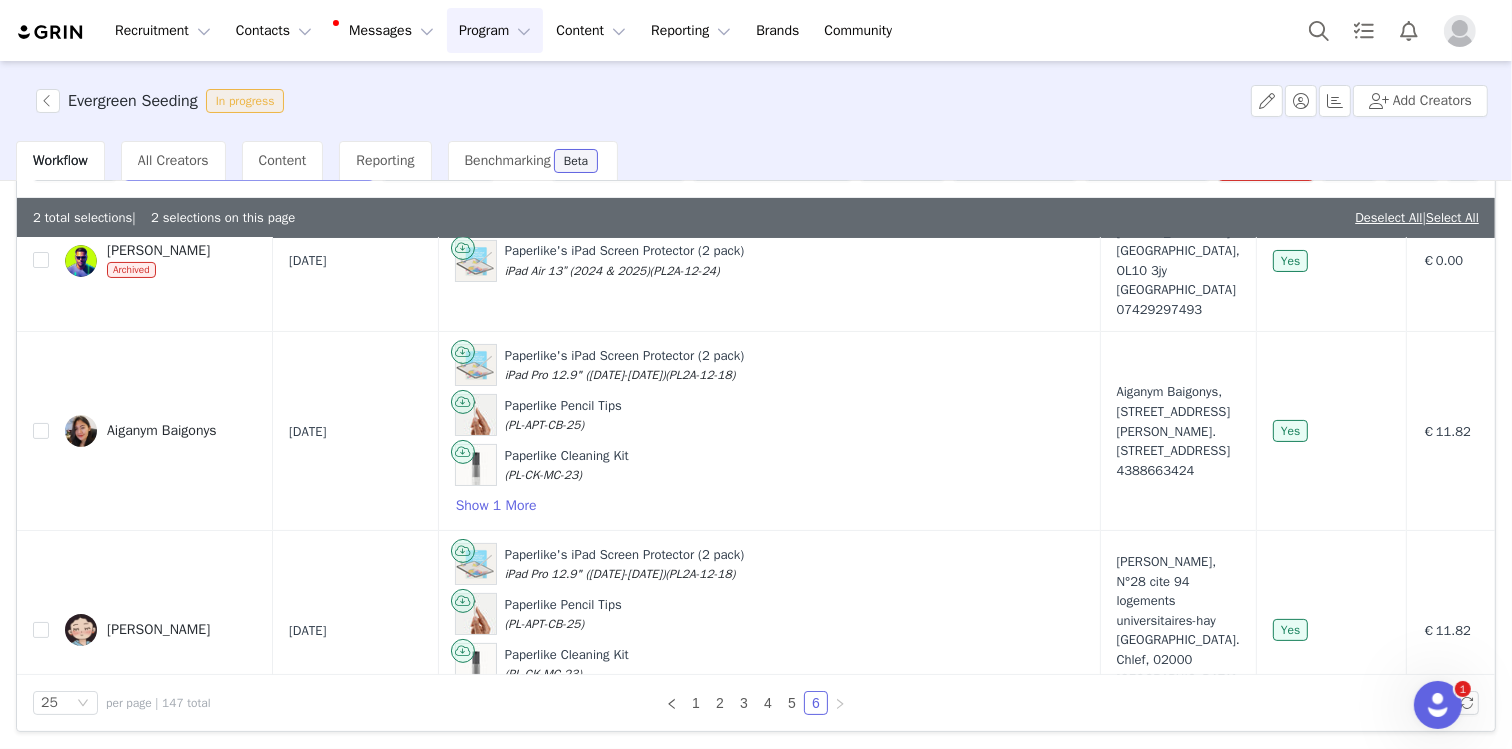 scroll, scrollTop: 0, scrollLeft: 0, axis: both 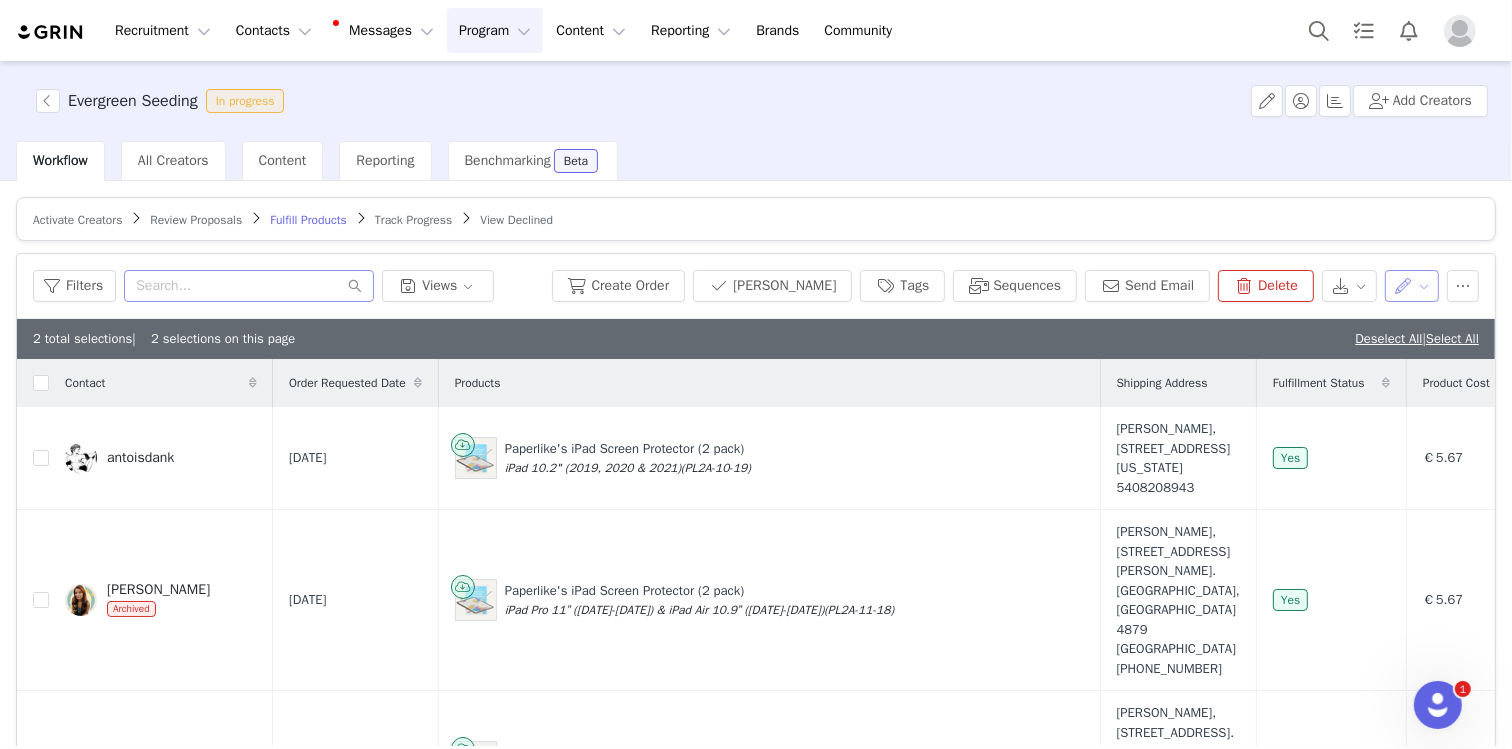 click at bounding box center (1412, 286) 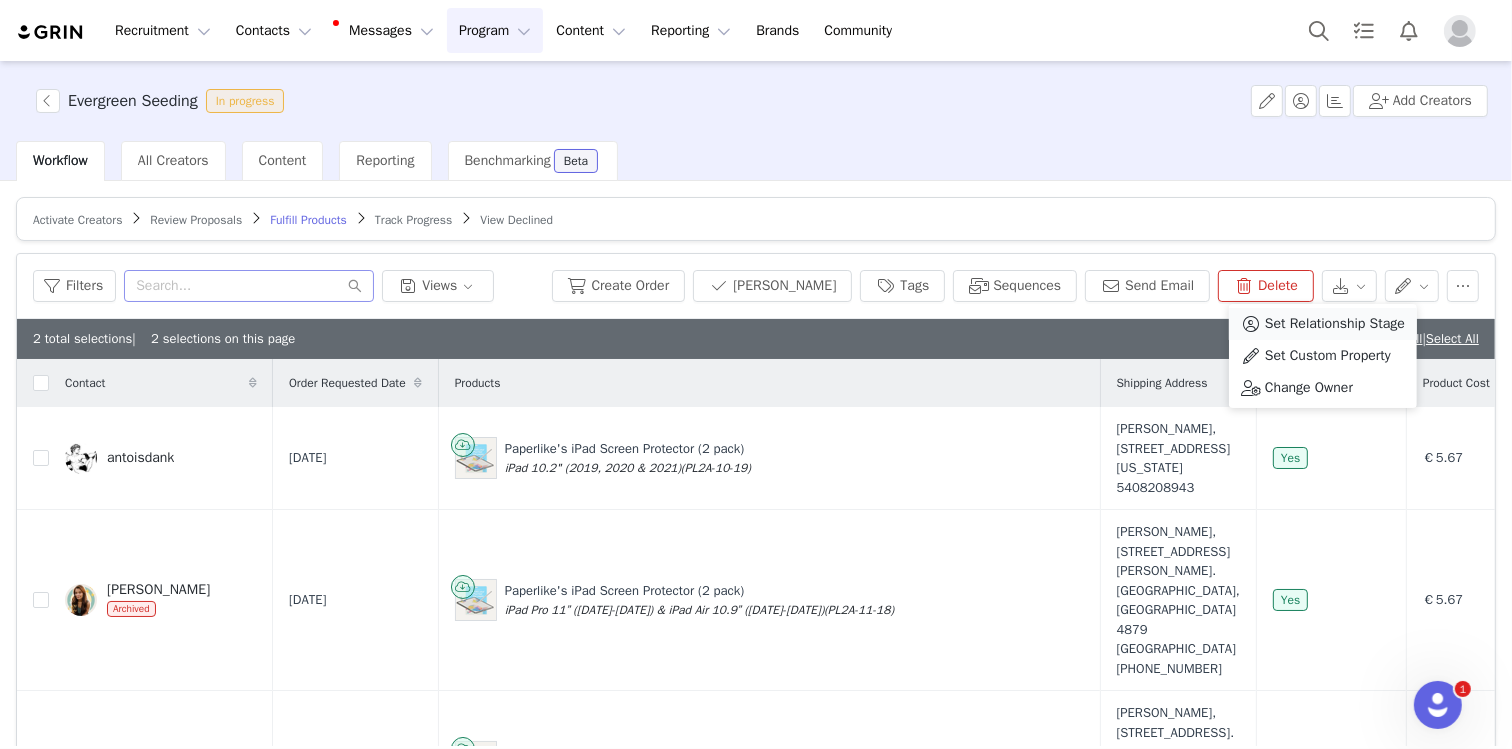 click on "Set Relationship Stage" at bounding box center (1335, 324) 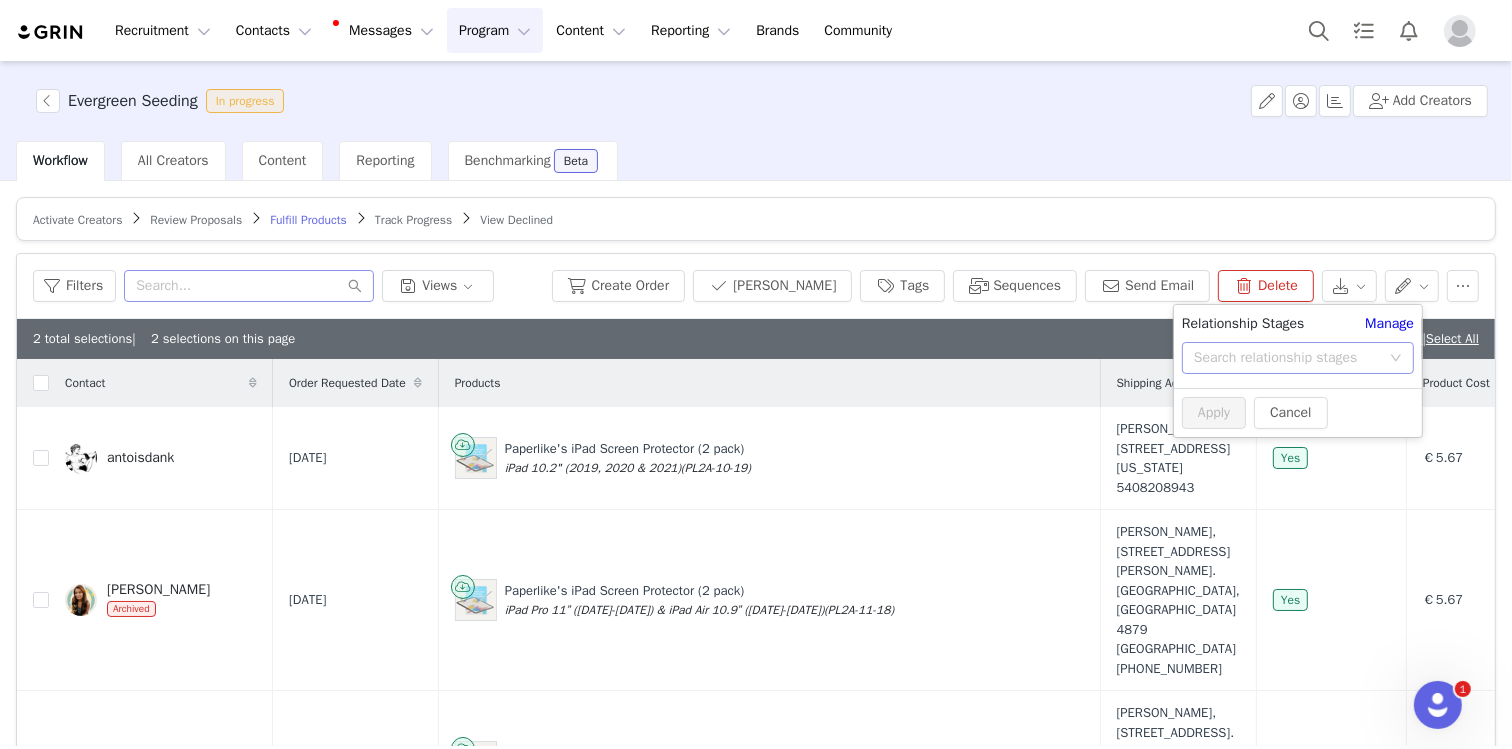 click on "Search relationship stages" at bounding box center [1287, 358] 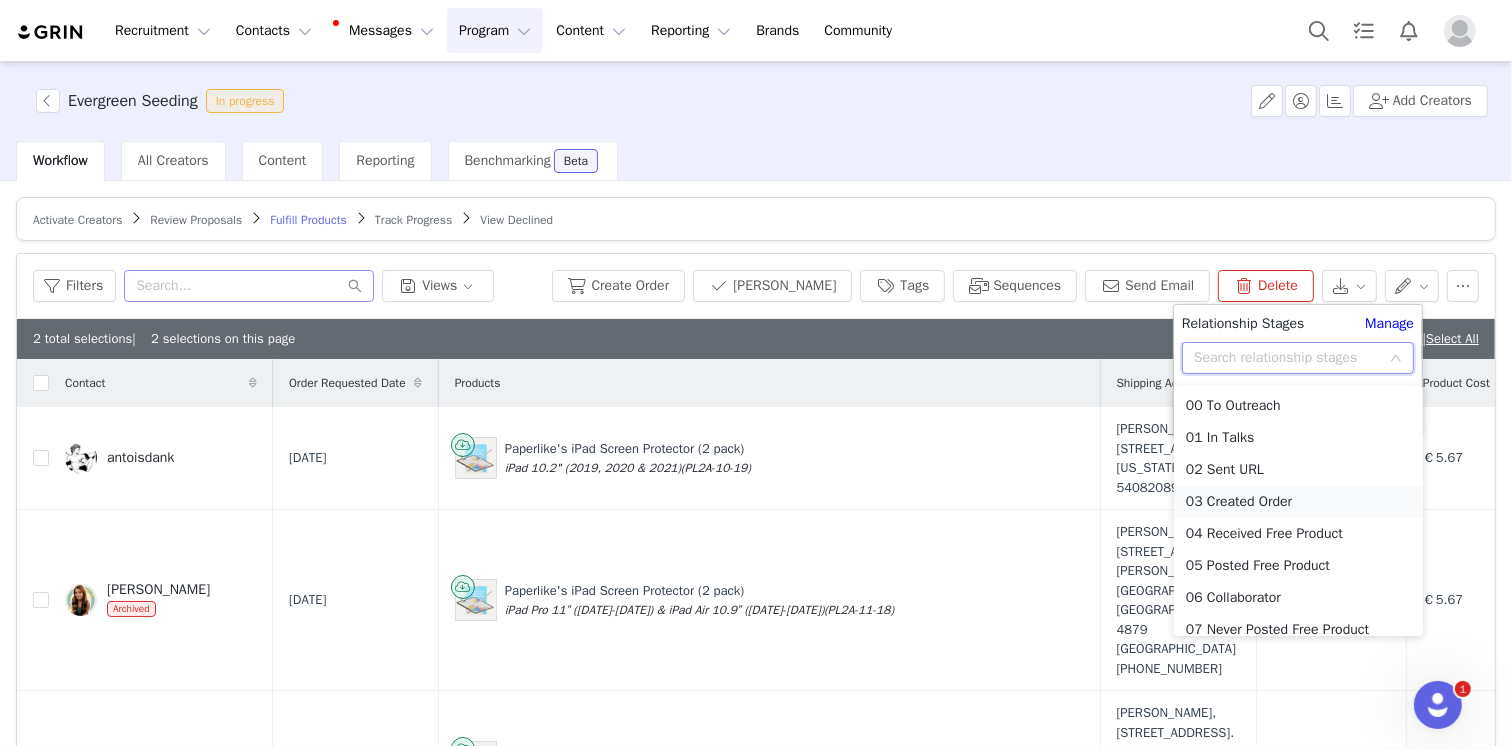 click on "03 Created Order" at bounding box center (1298, 502) 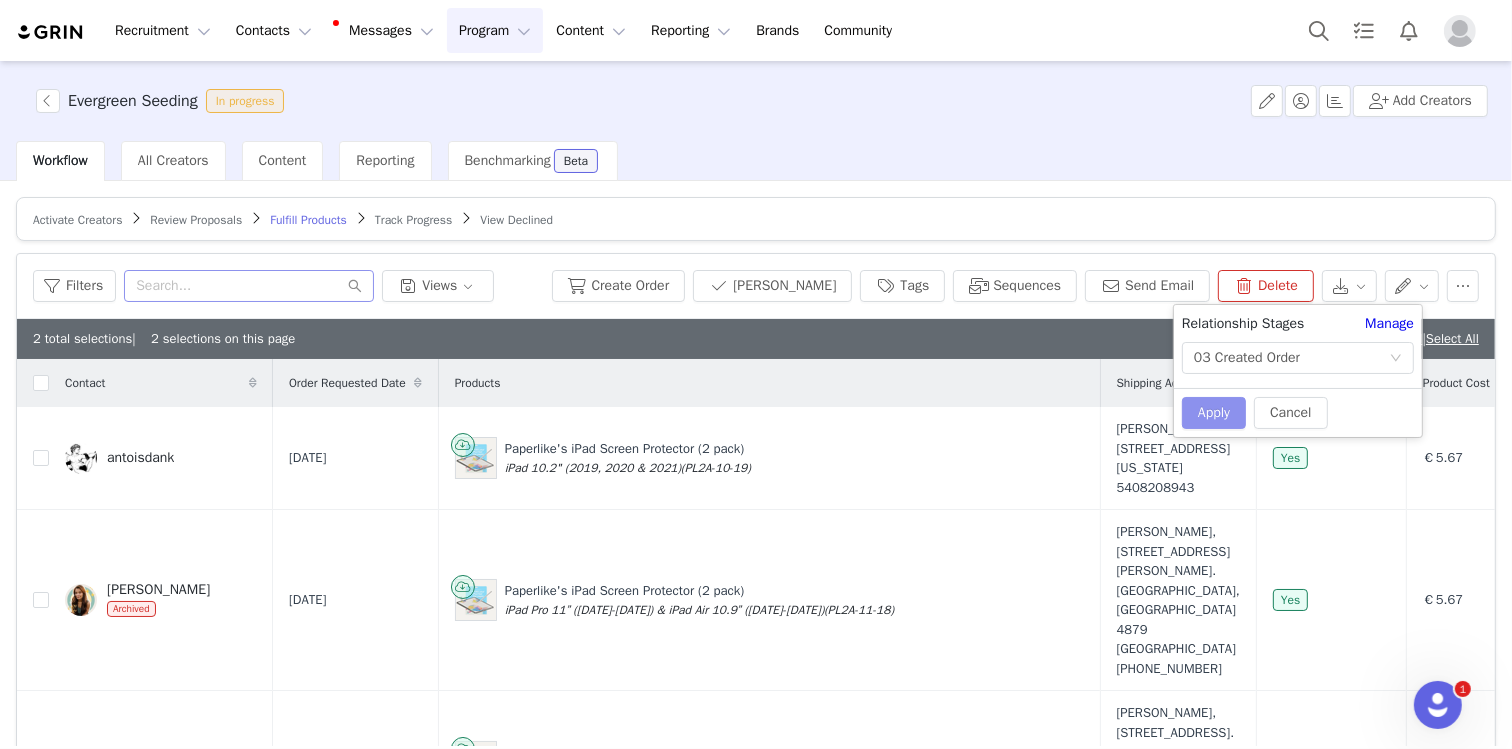 click on "Apply" at bounding box center [1214, 413] 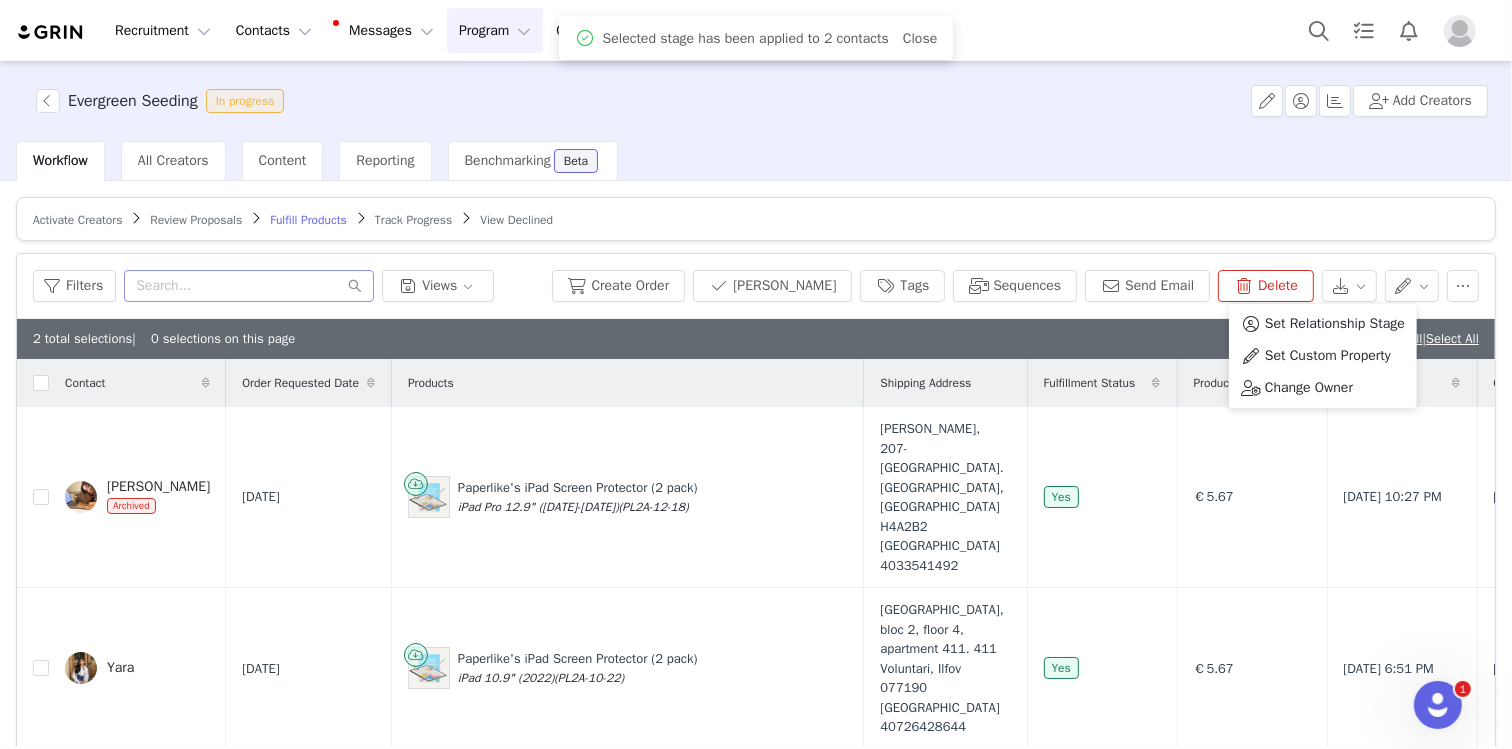 checkbox on "false" 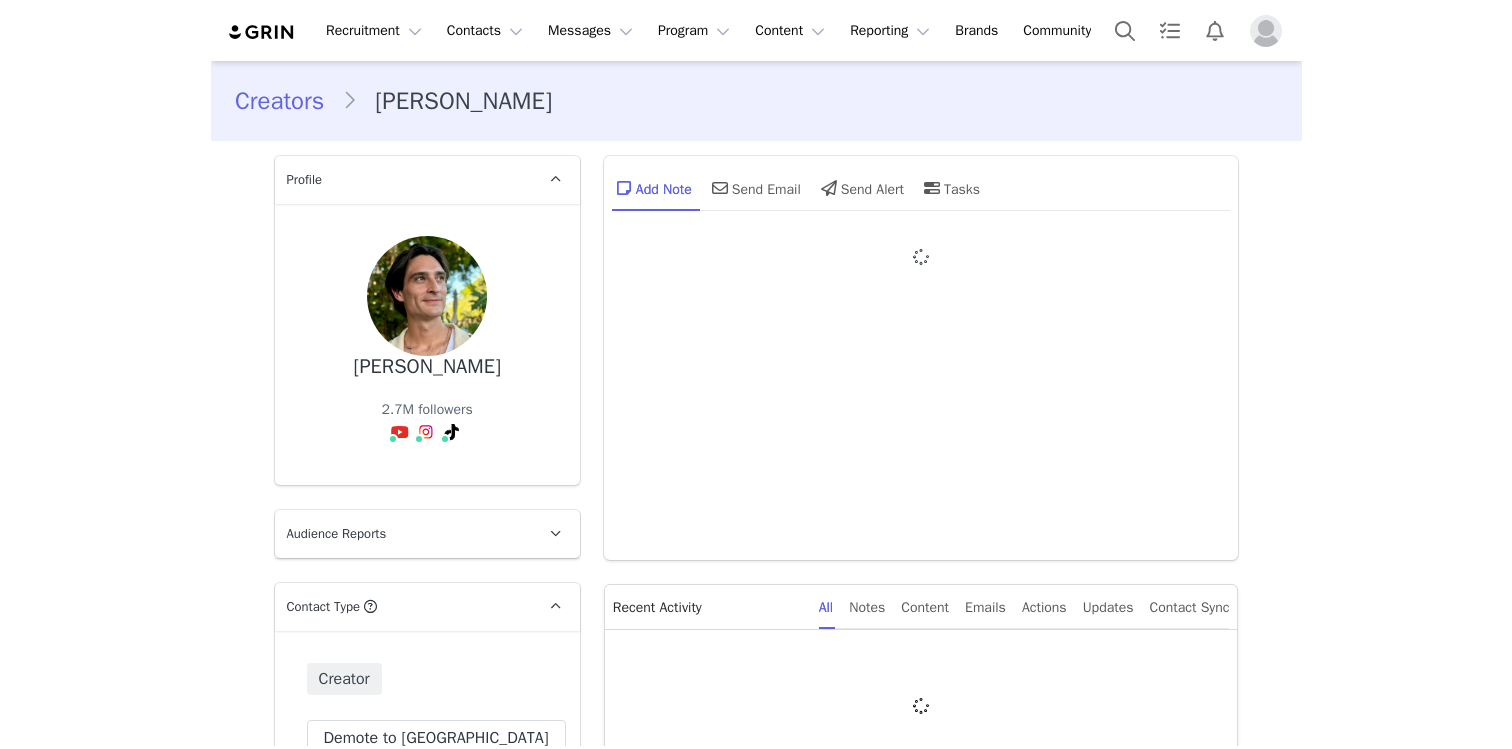 scroll, scrollTop: 0, scrollLeft: 0, axis: both 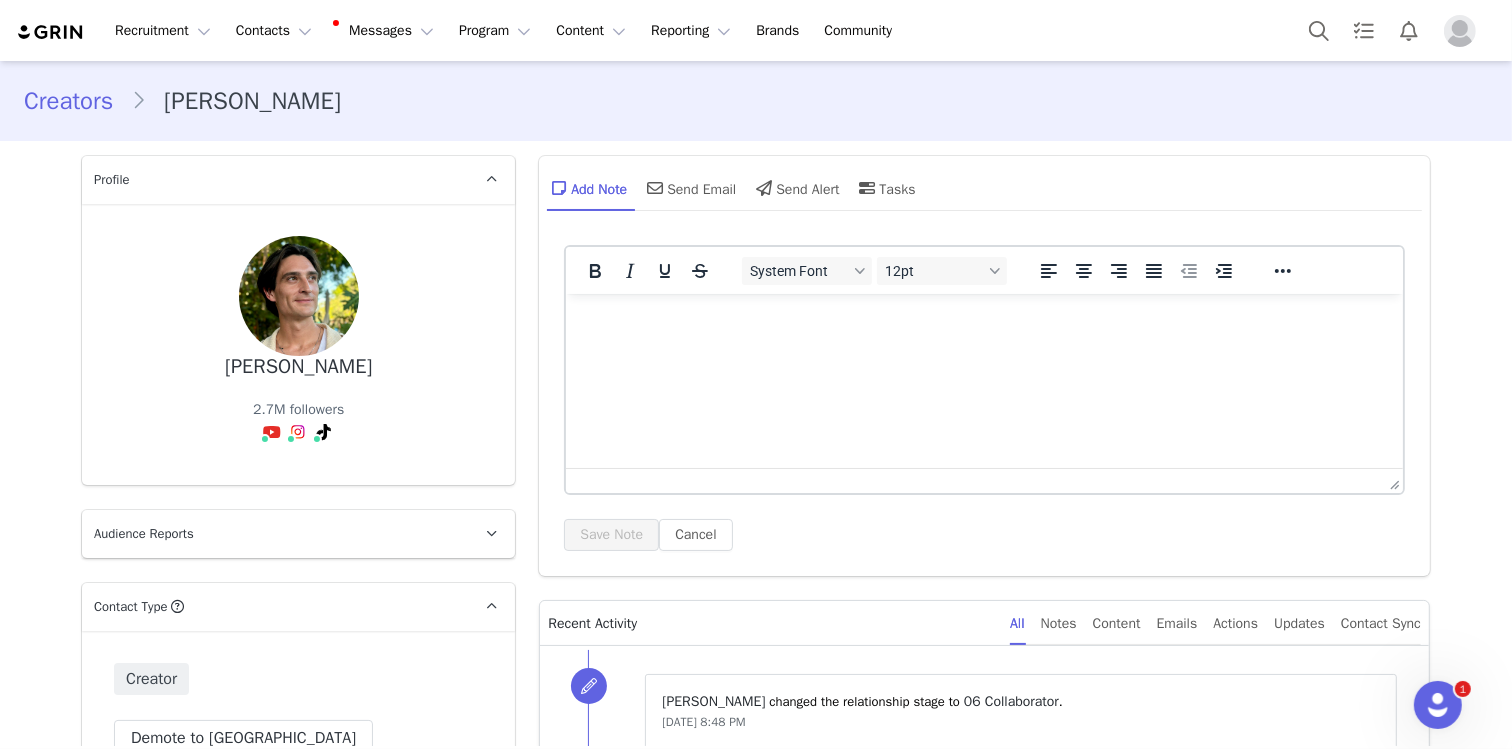 click at bounding box center (984, 320) 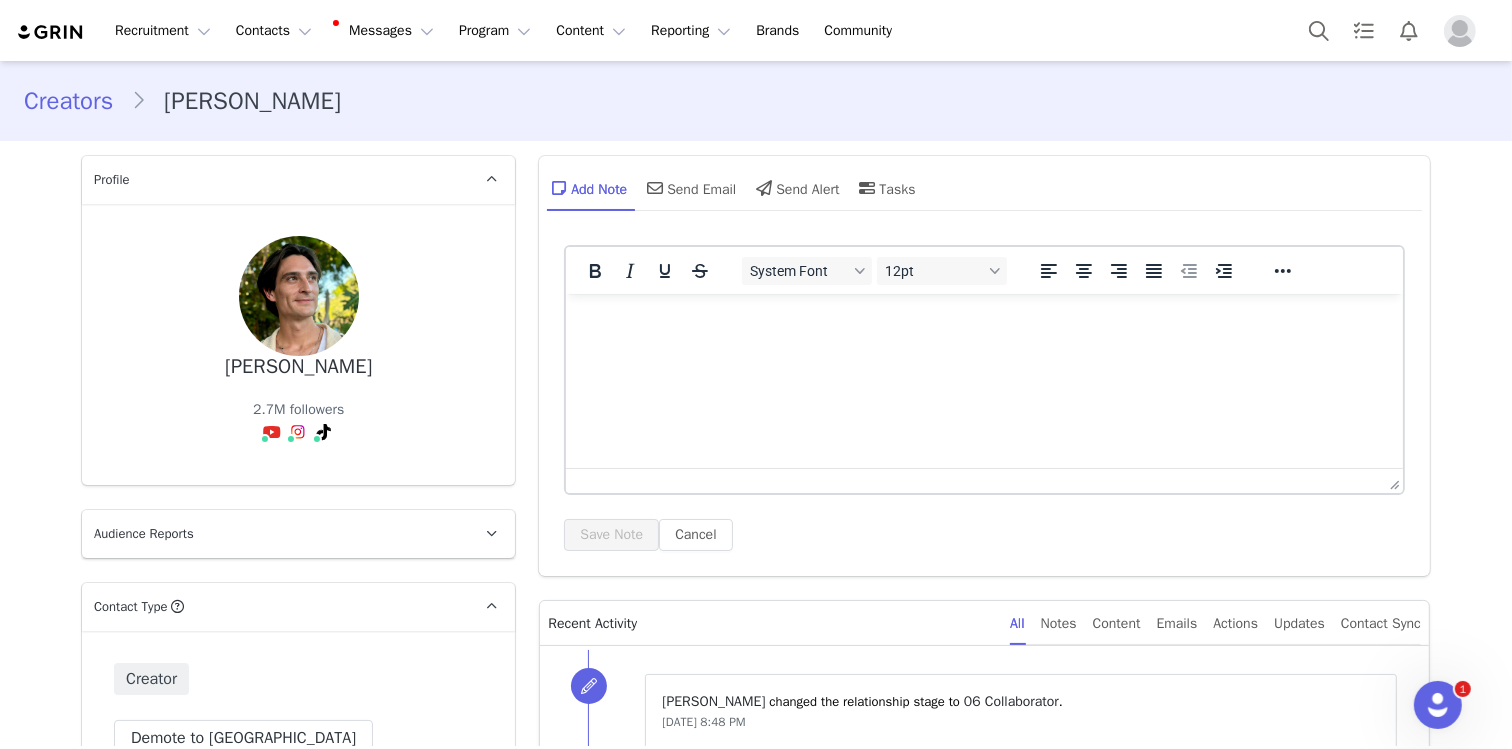 type 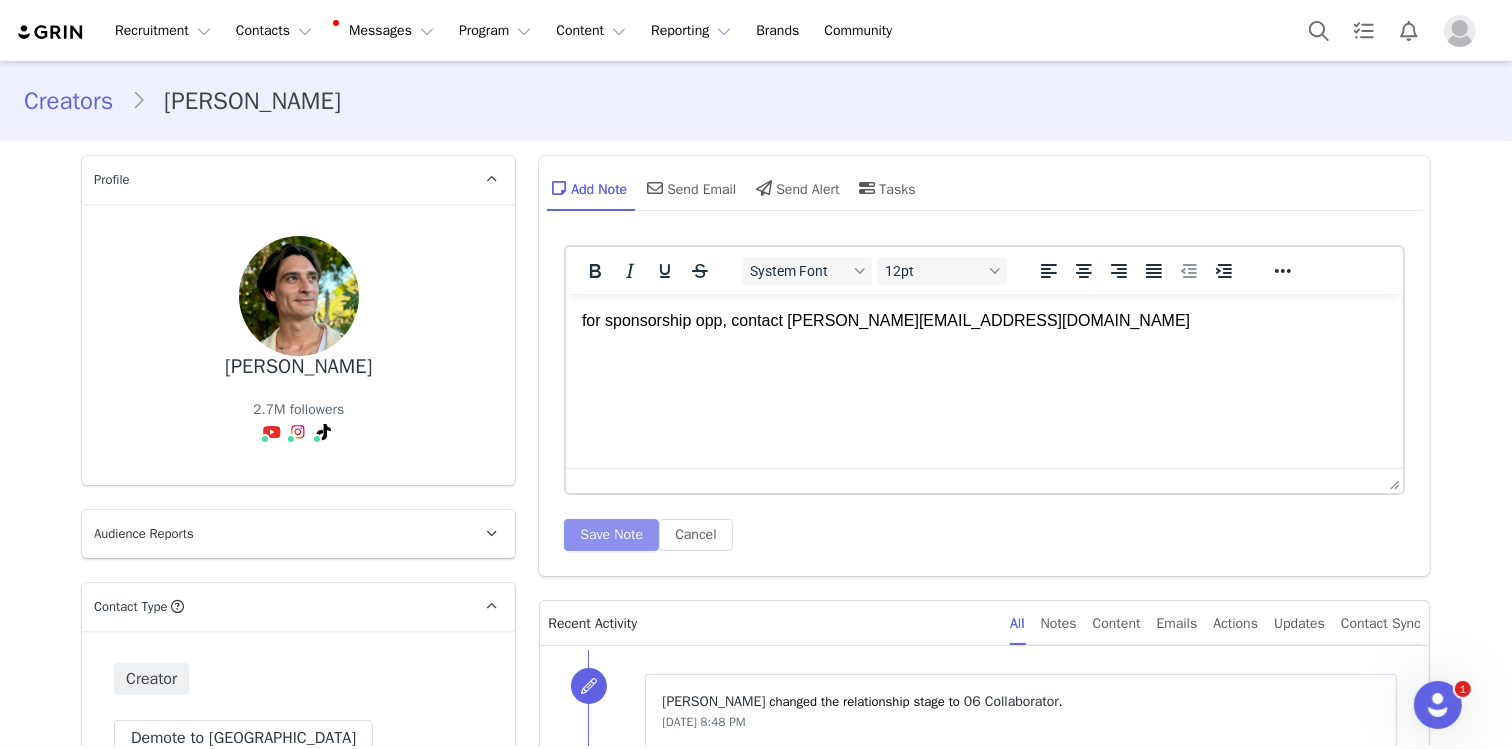 click on "Save Note" at bounding box center [611, 535] 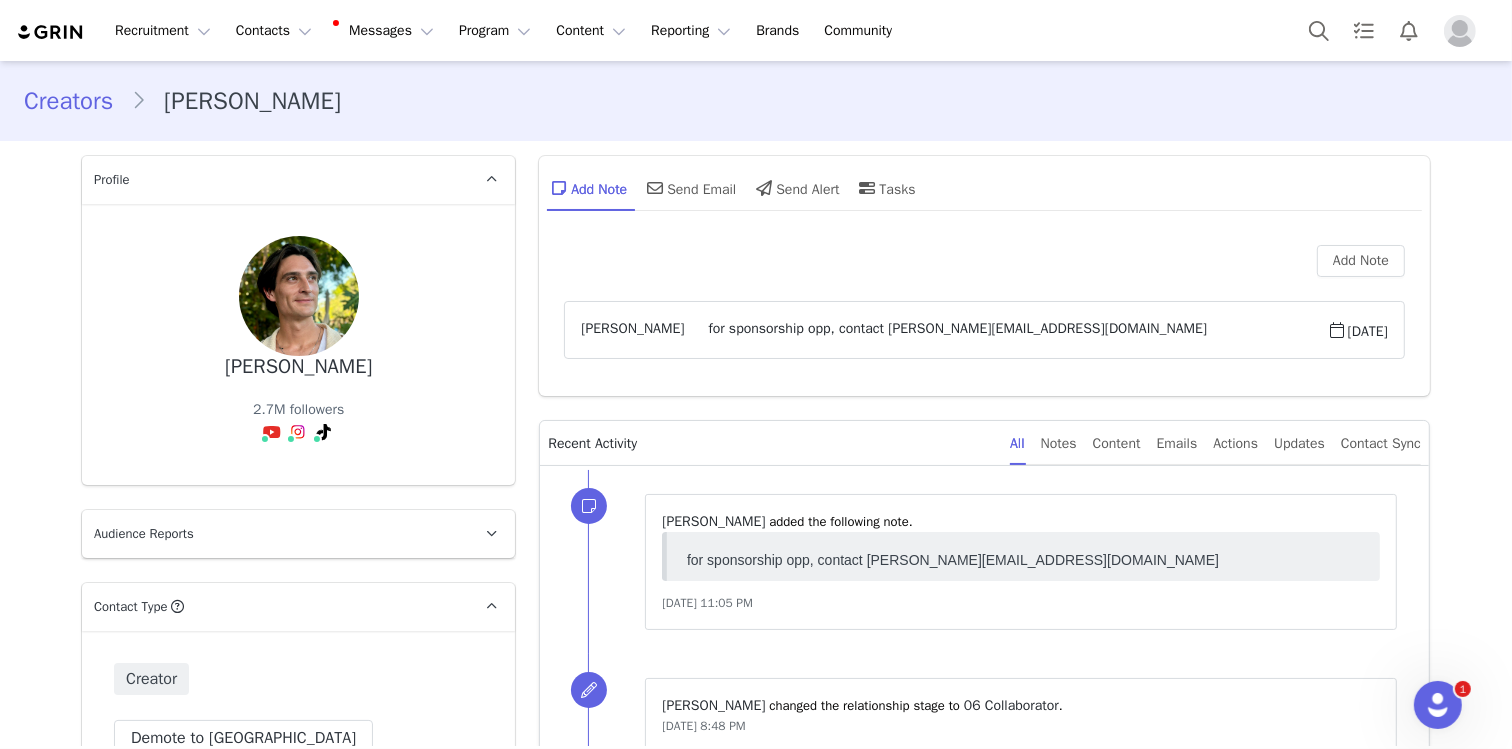 scroll, scrollTop: 0, scrollLeft: 0, axis: both 